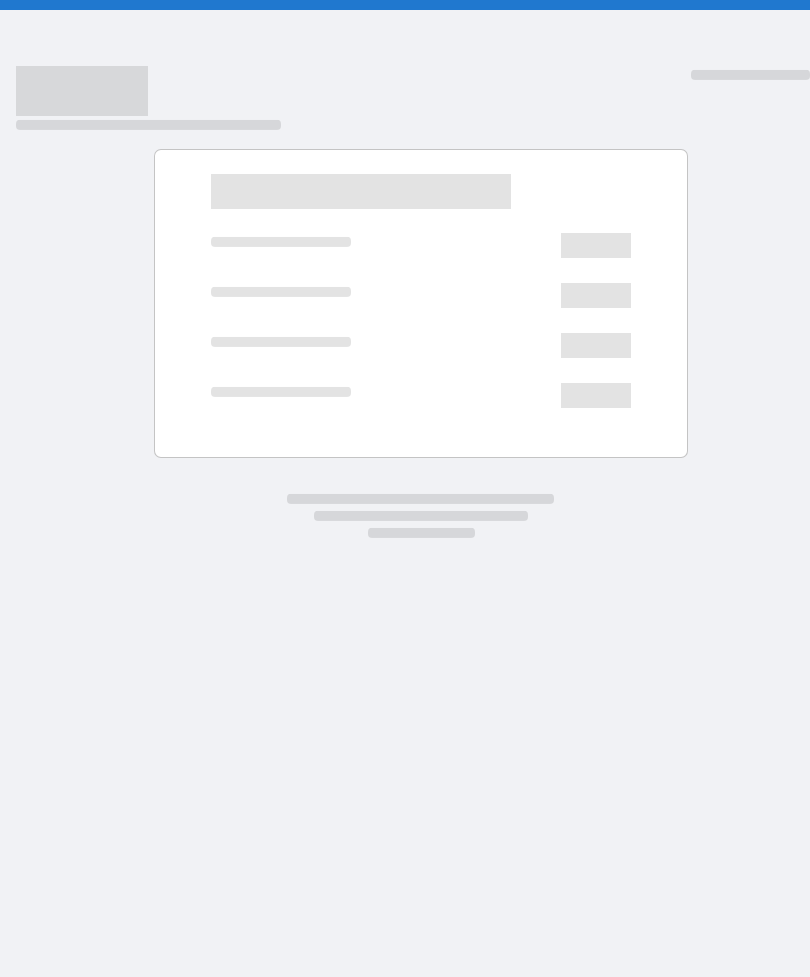 scroll, scrollTop: 0, scrollLeft: 0, axis: both 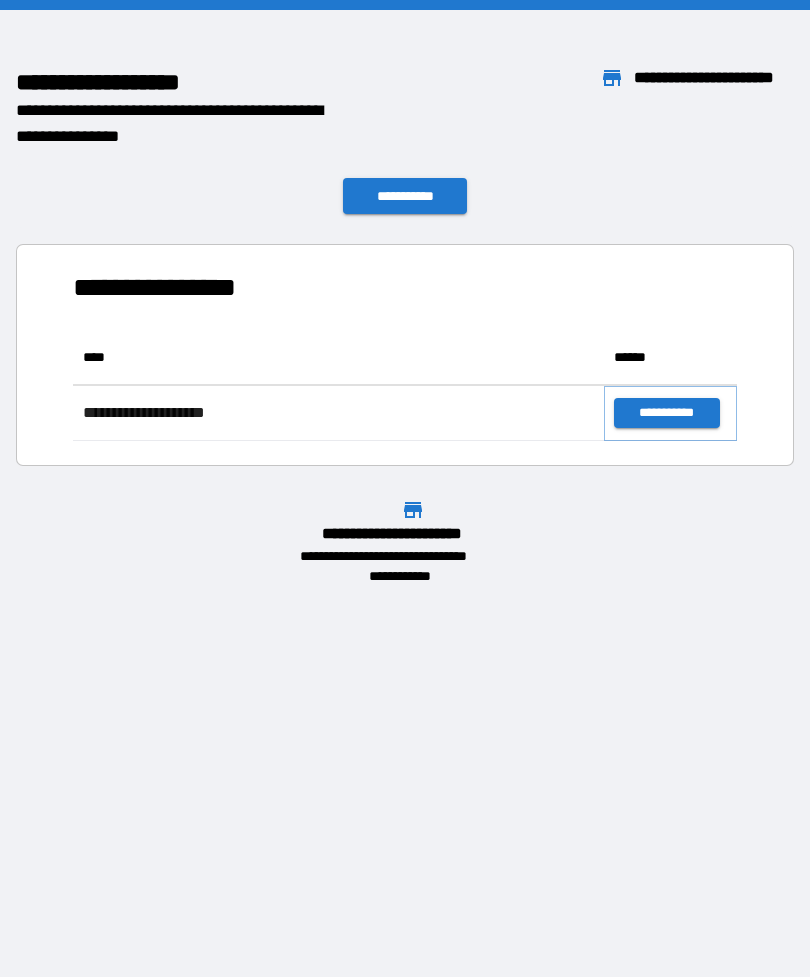 click on "**********" at bounding box center (666, 413) 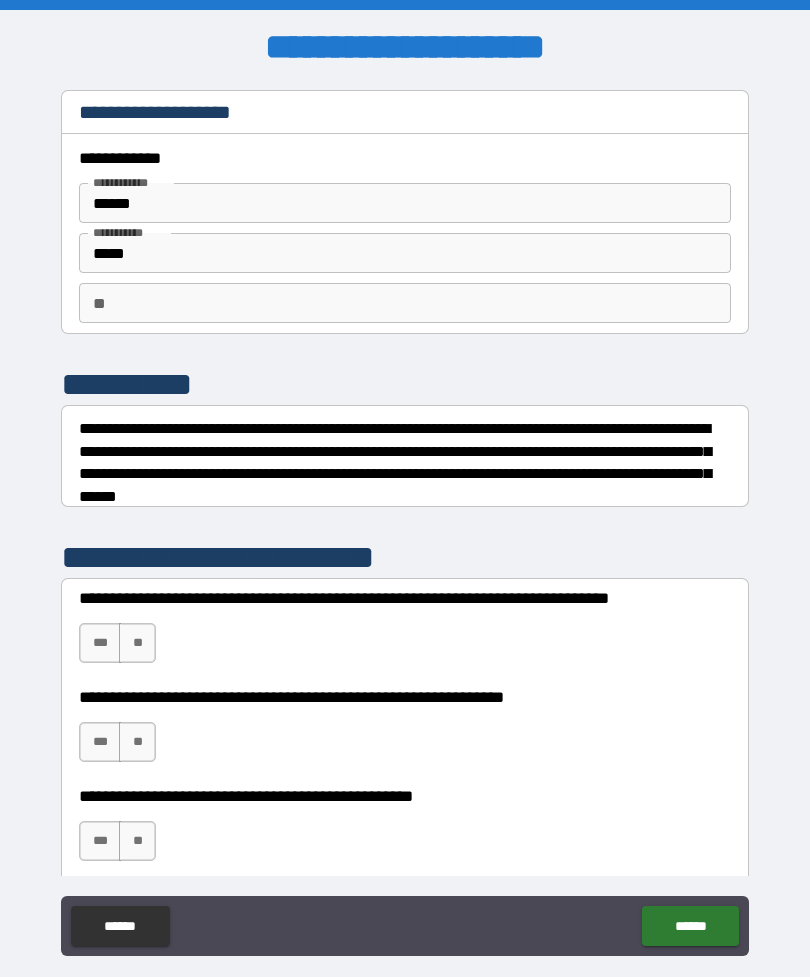 click on "**" at bounding box center (137, 643) 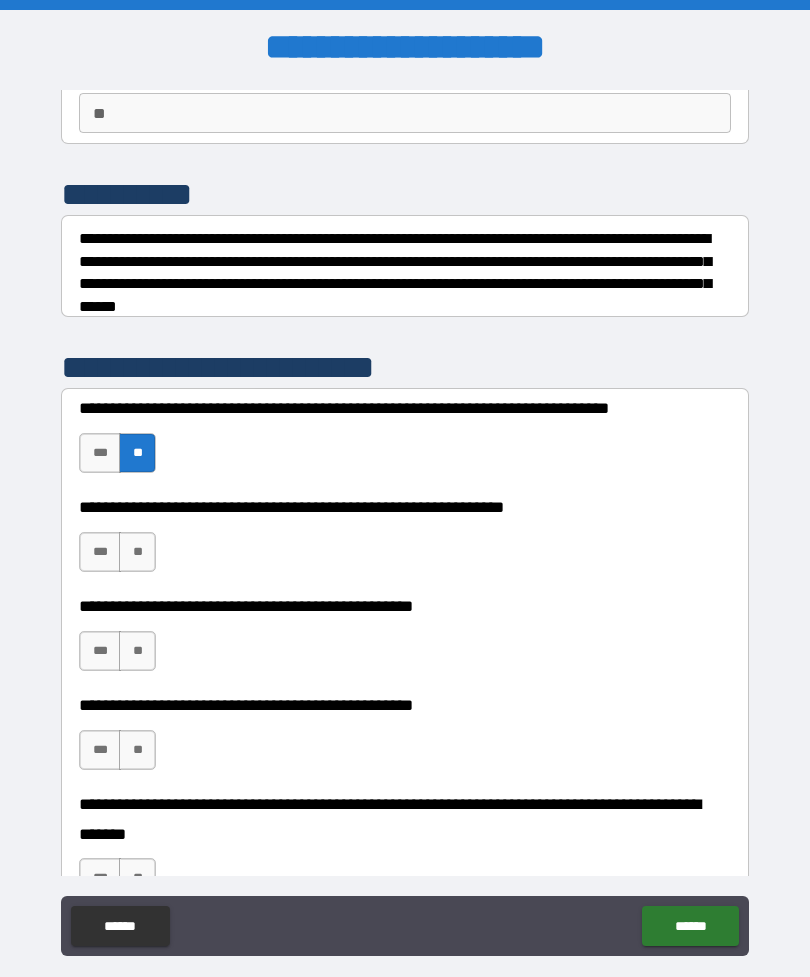 scroll, scrollTop: 194, scrollLeft: 0, axis: vertical 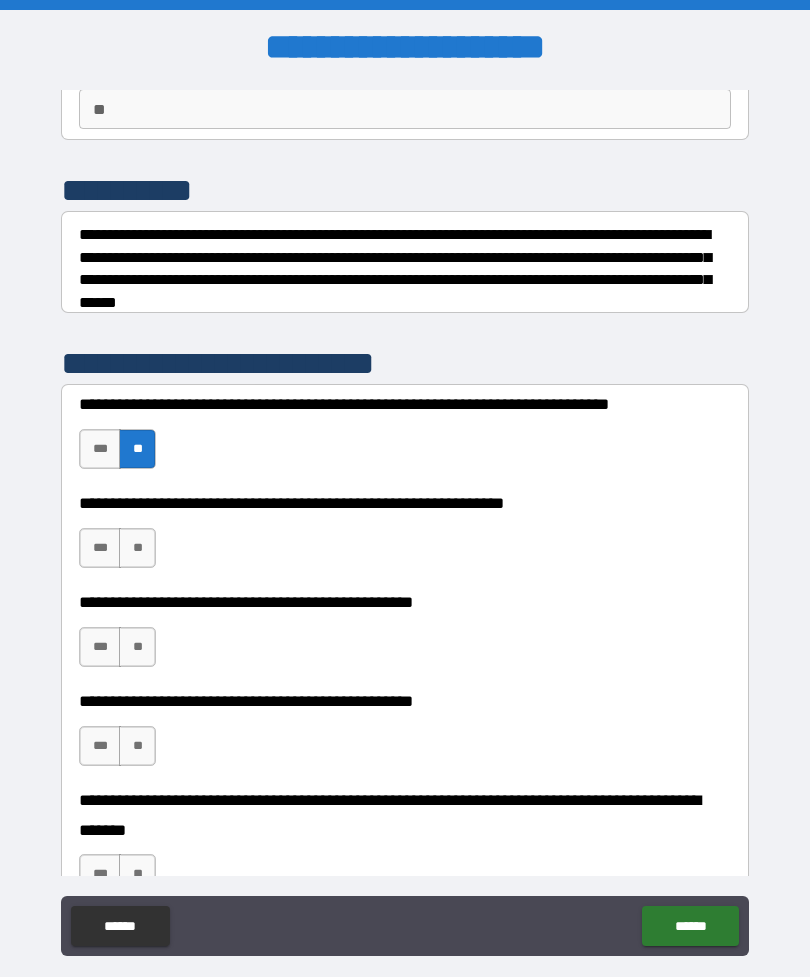 click on "**" at bounding box center (137, 548) 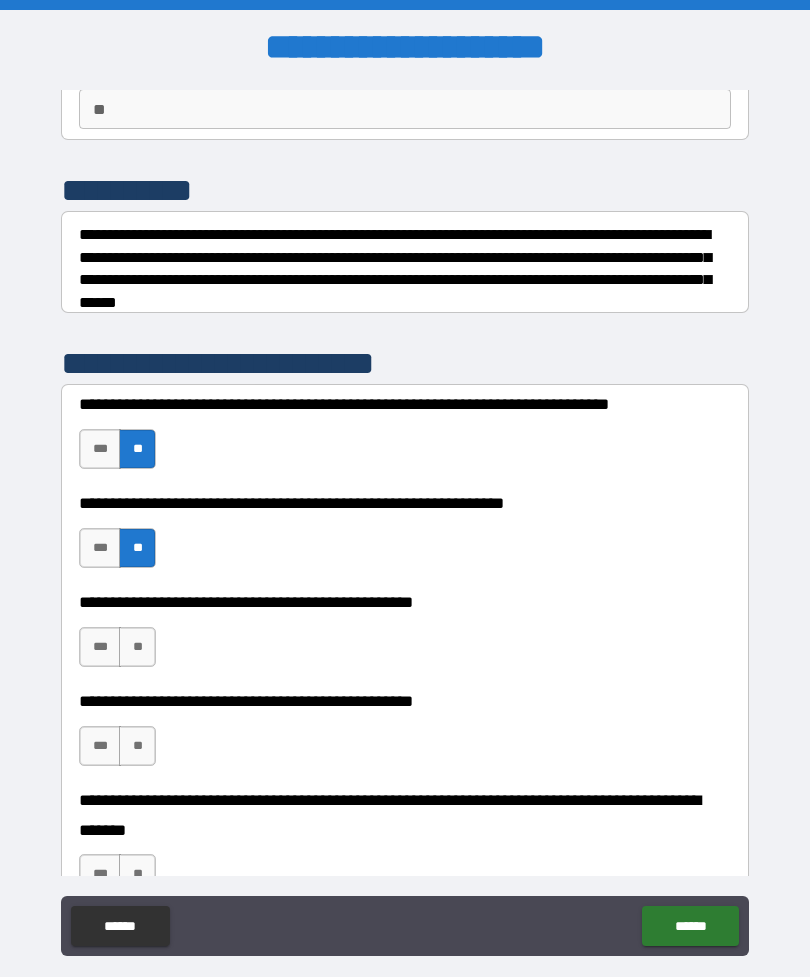 click on "**" at bounding box center (137, 647) 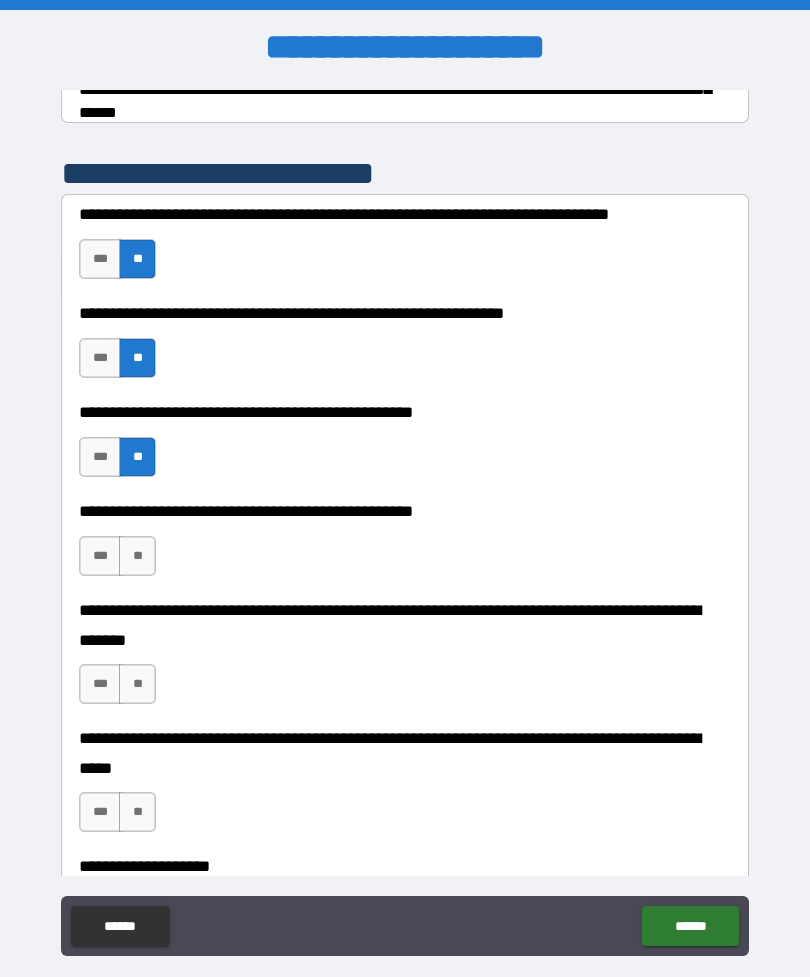 scroll, scrollTop: 396, scrollLeft: 0, axis: vertical 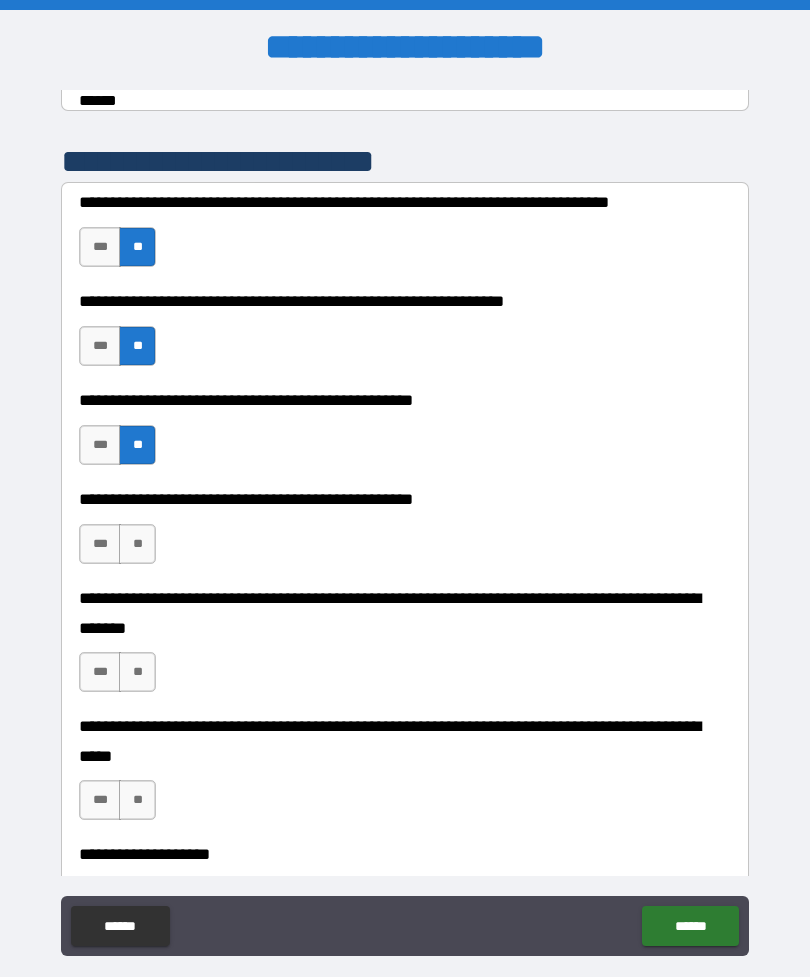 click on "**" at bounding box center (137, 544) 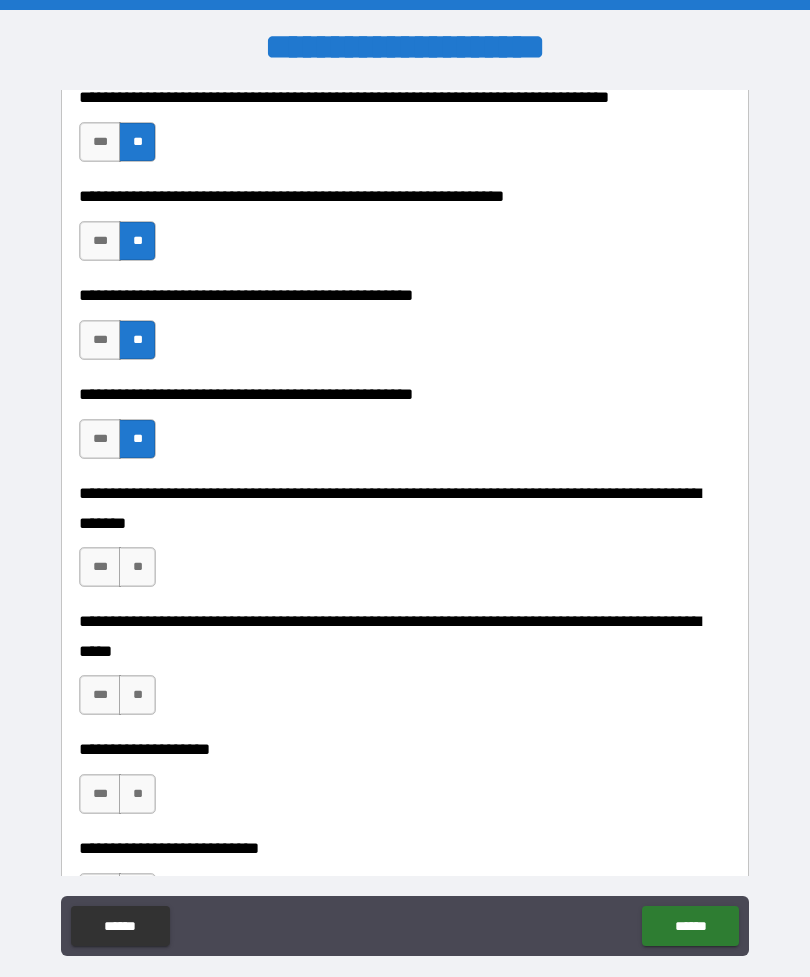 scroll, scrollTop: 502, scrollLeft: 0, axis: vertical 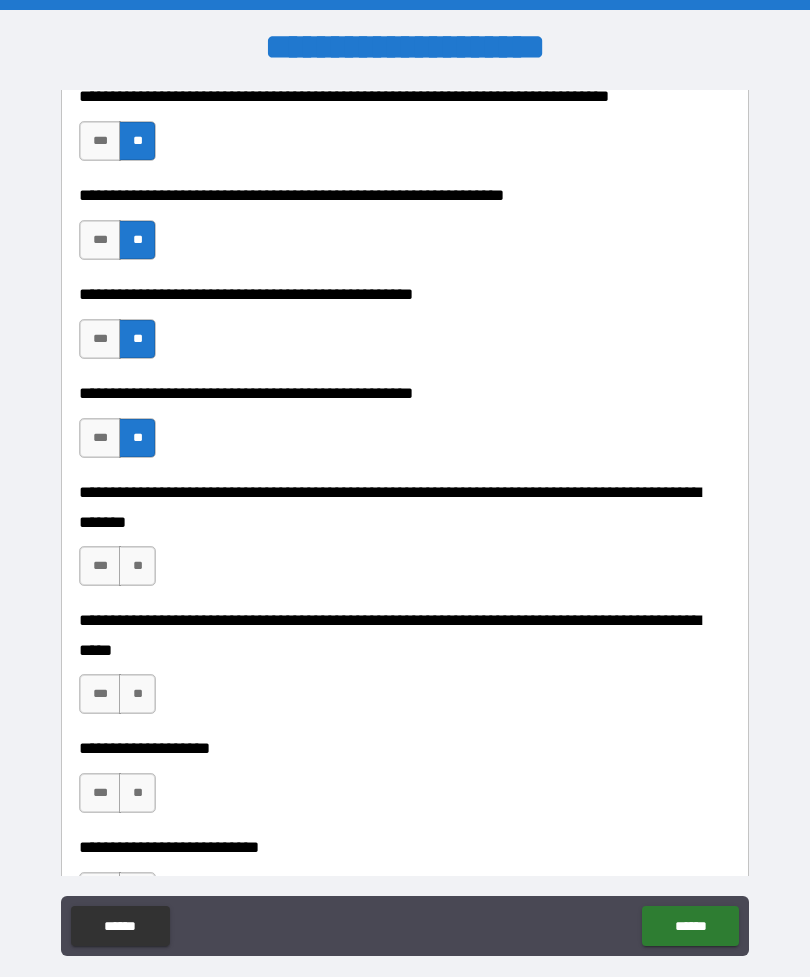 click on "**" at bounding box center [137, 566] 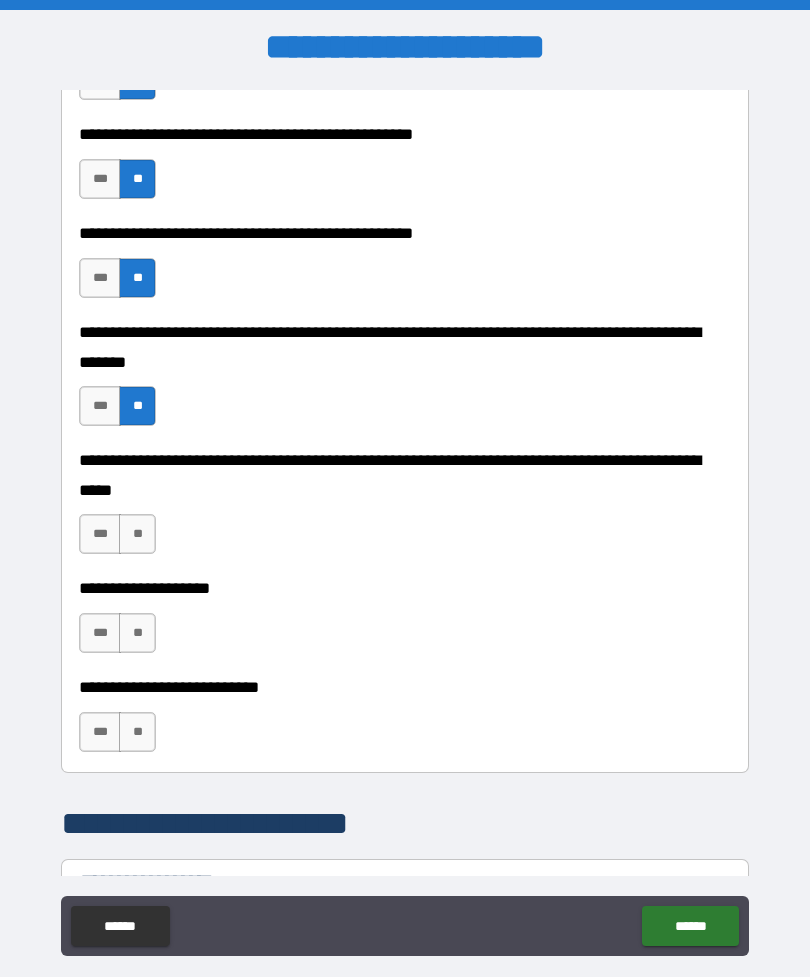 scroll, scrollTop: 669, scrollLeft: 0, axis: vertical 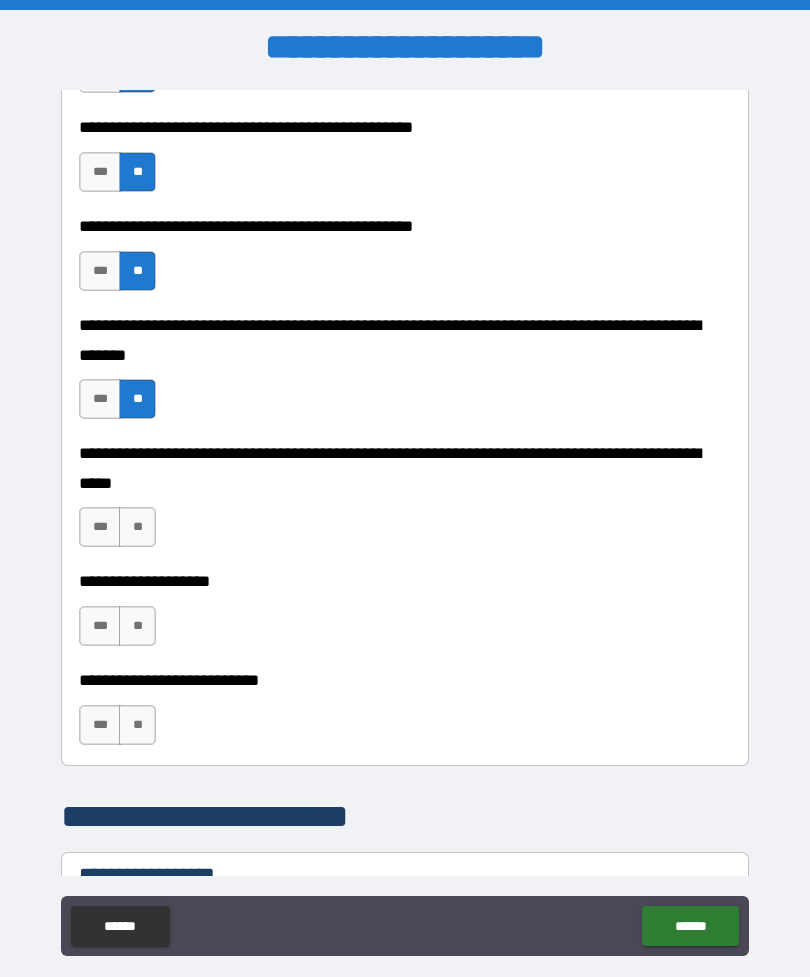 click on "**" at bounding box center [137, 527] 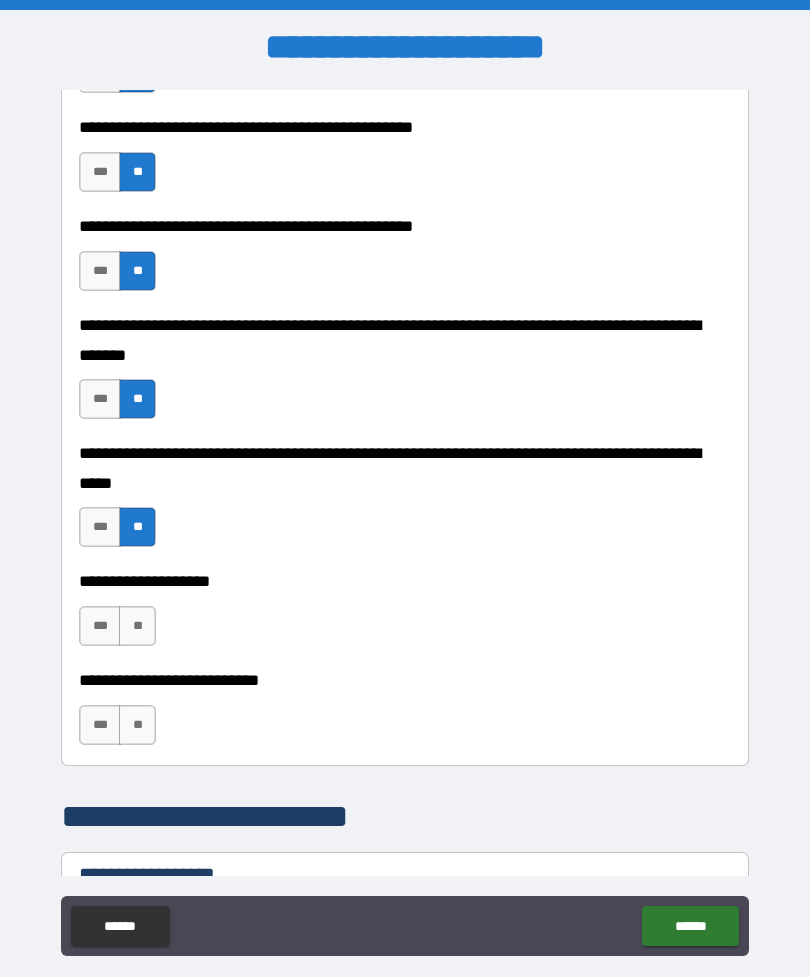click on "**" at bounding box center (137, 626) 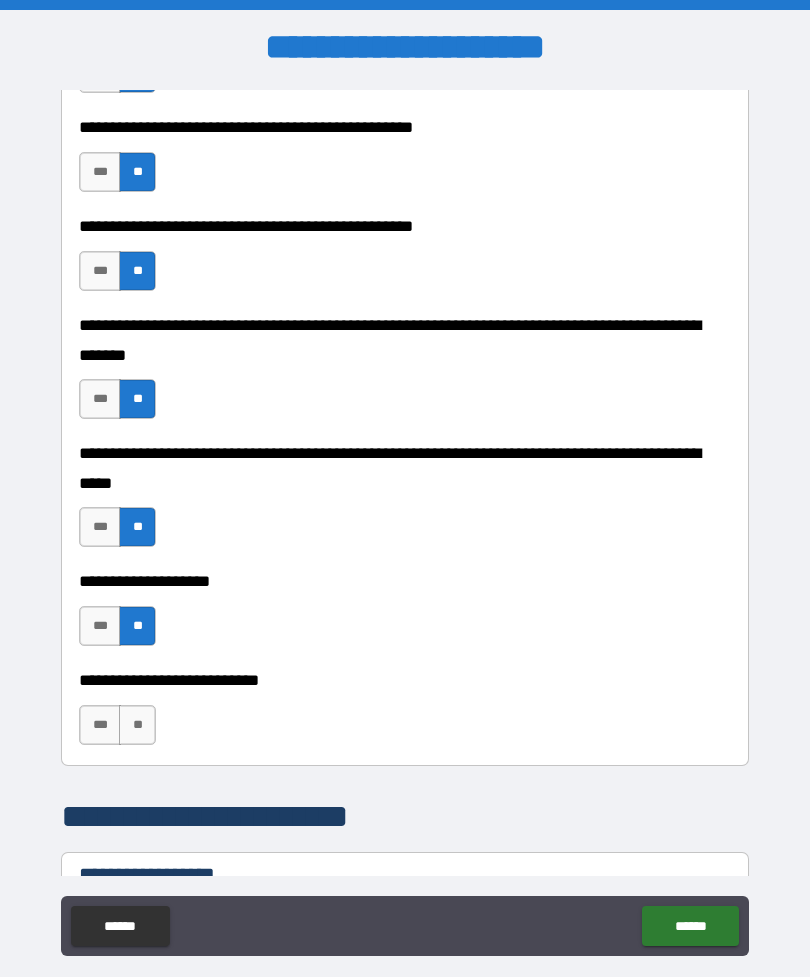 click on "**" at bounding box center [137, 725] 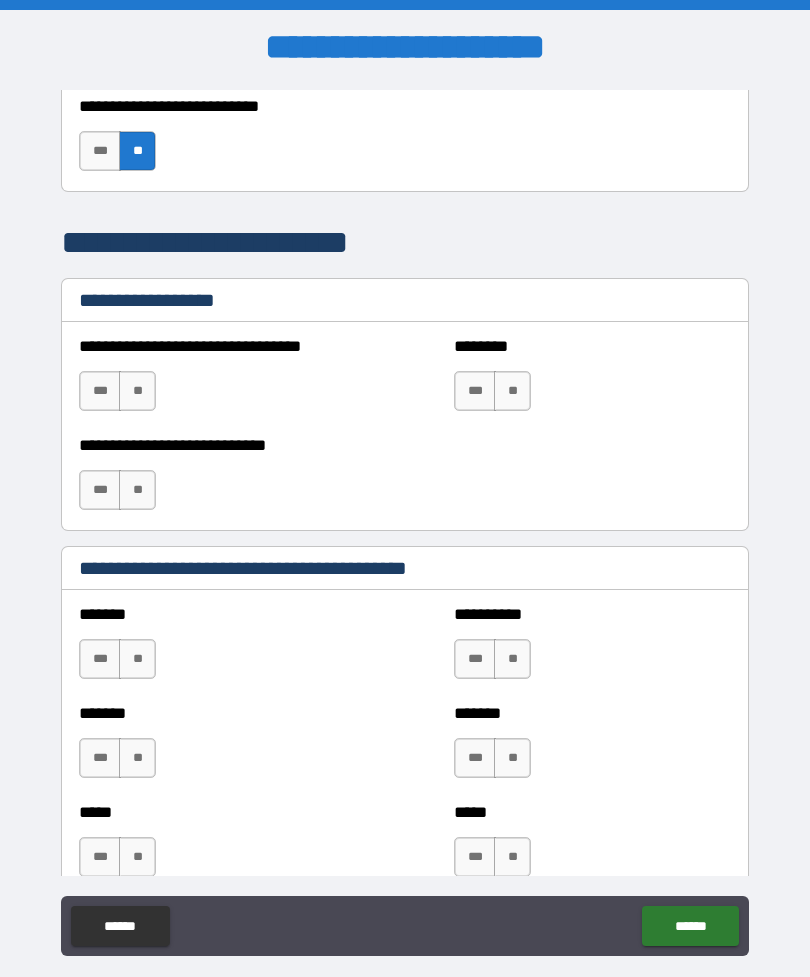 scroll, scrollTop: 1303, scrollLeft: 0, axis: vertical 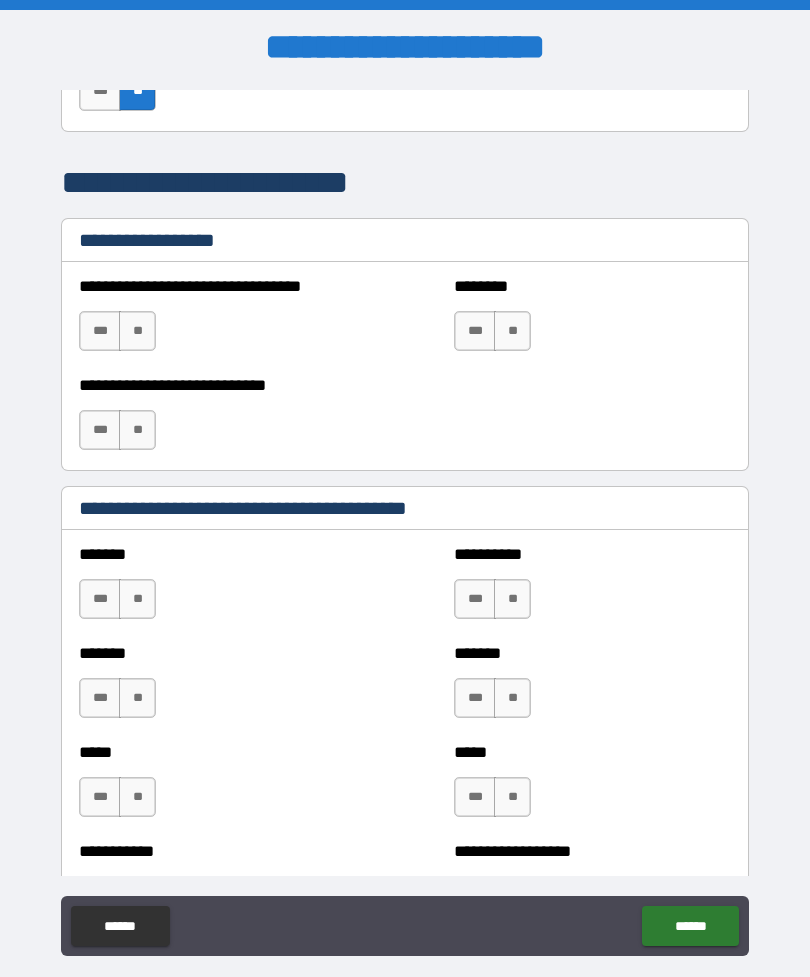 click on "**" at bounding box center (137, 331) 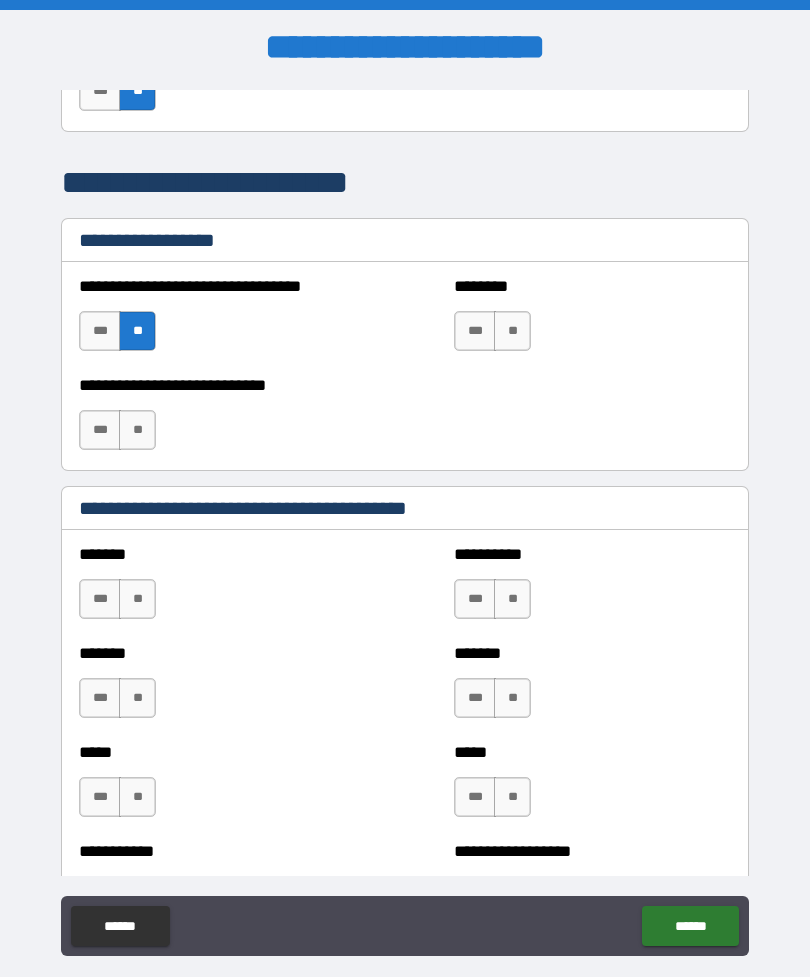 click on "**" at bounding box center (512, 331) 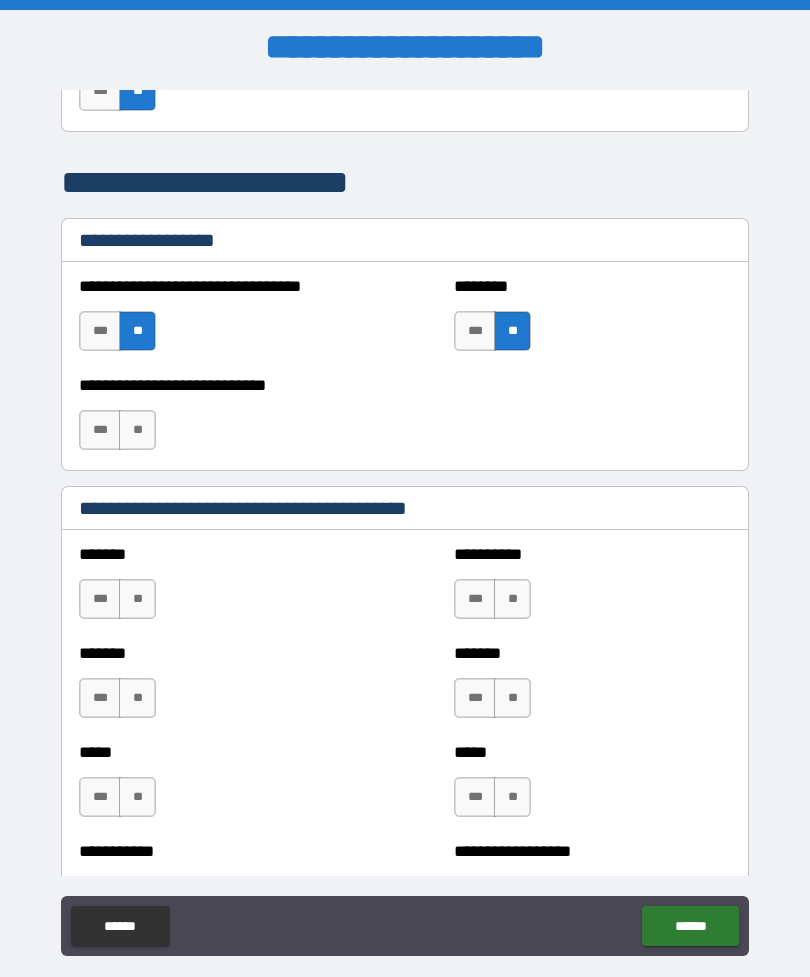 click on "**" at bounding box center [137, 430] 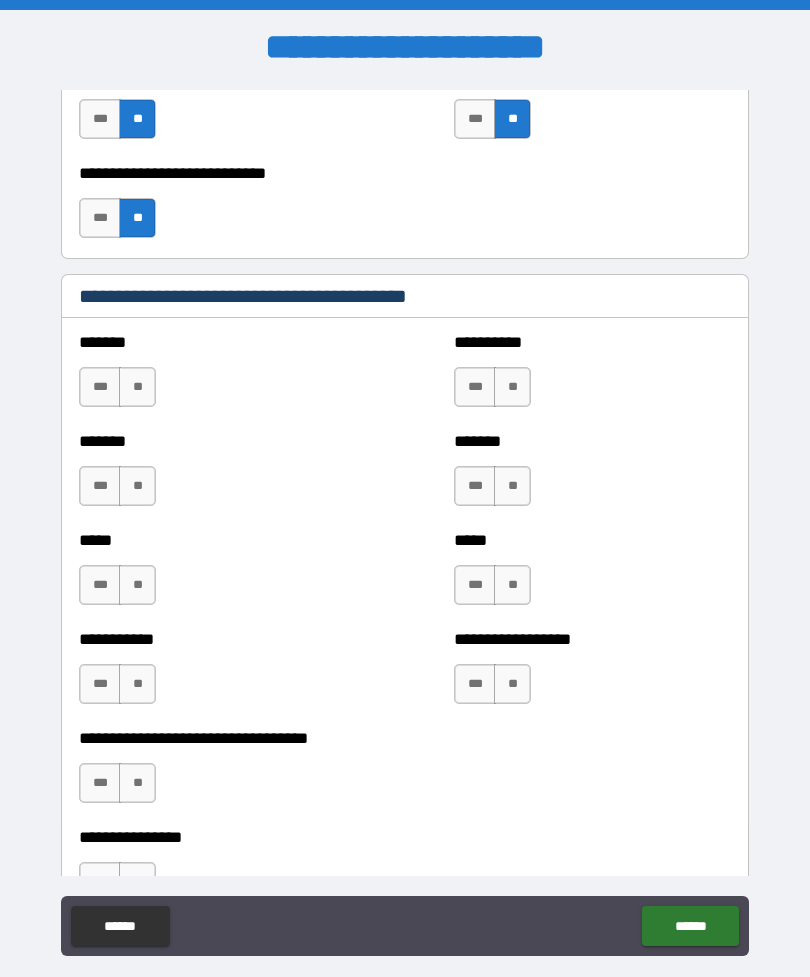 scroll, scrollTop: 1517, scrollLeft: 0, axis: vertical 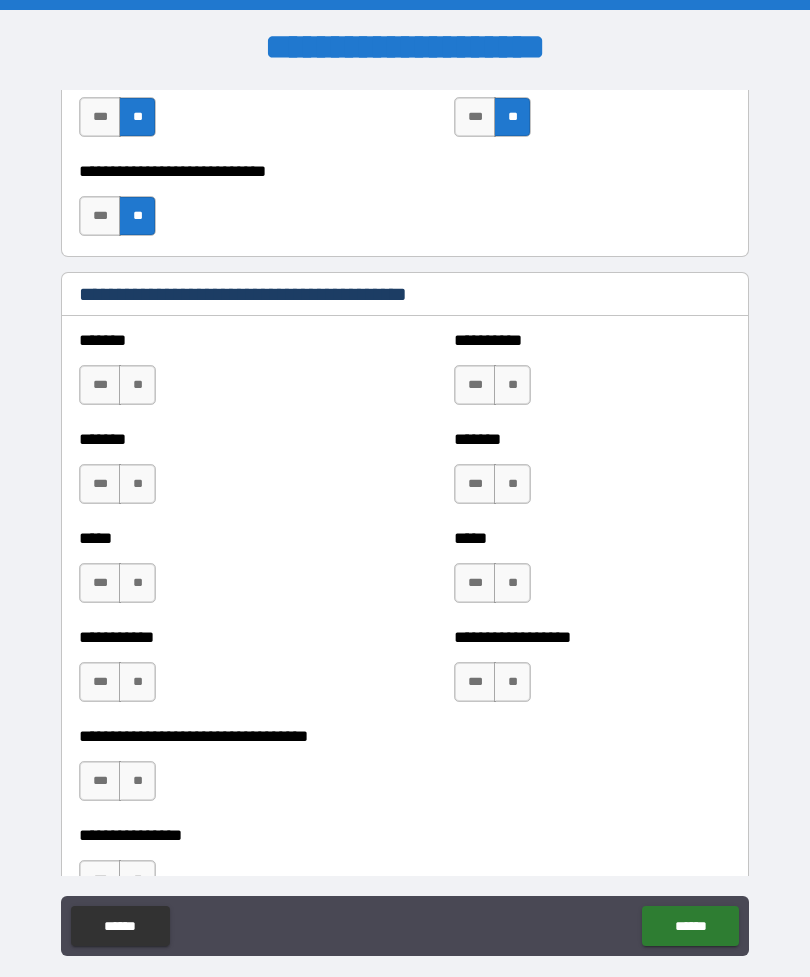 click on "**" at bounding box center (137, 385) 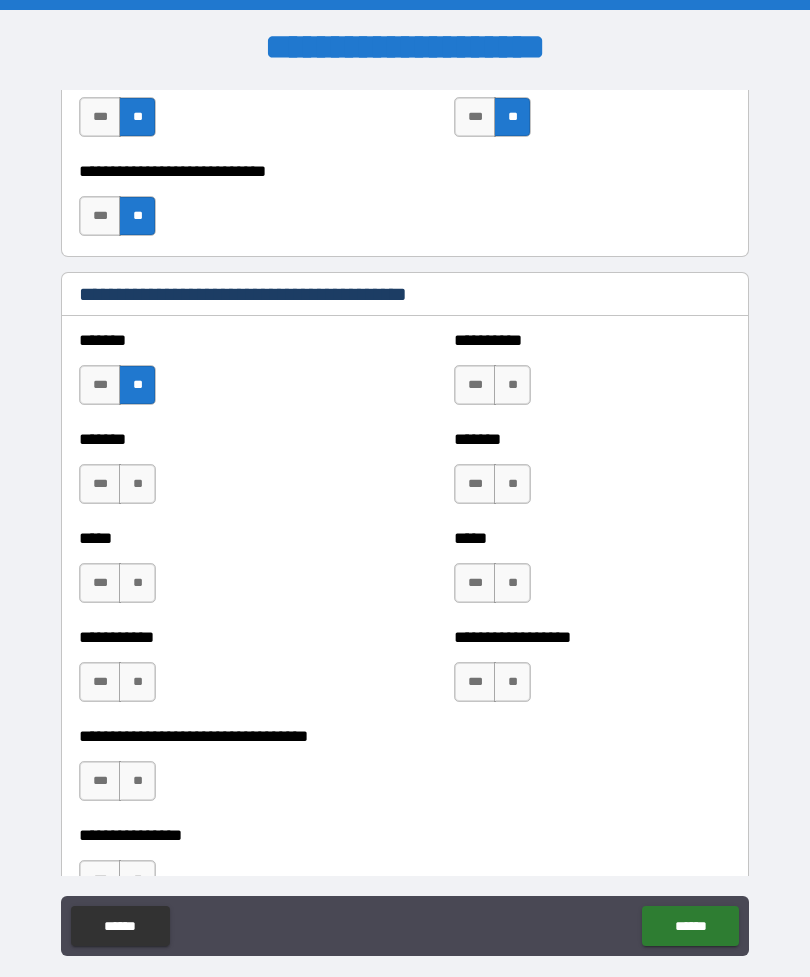 click on "**" at bounding box center [137, 484] 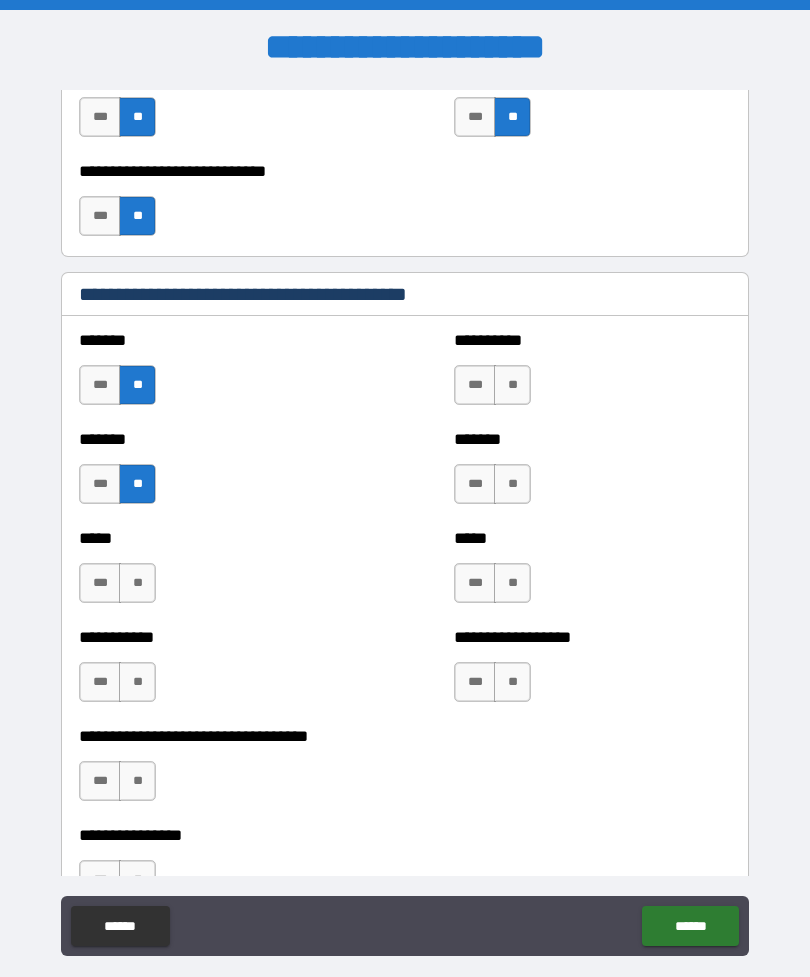 click on "**" at bounding box center (137, 583) 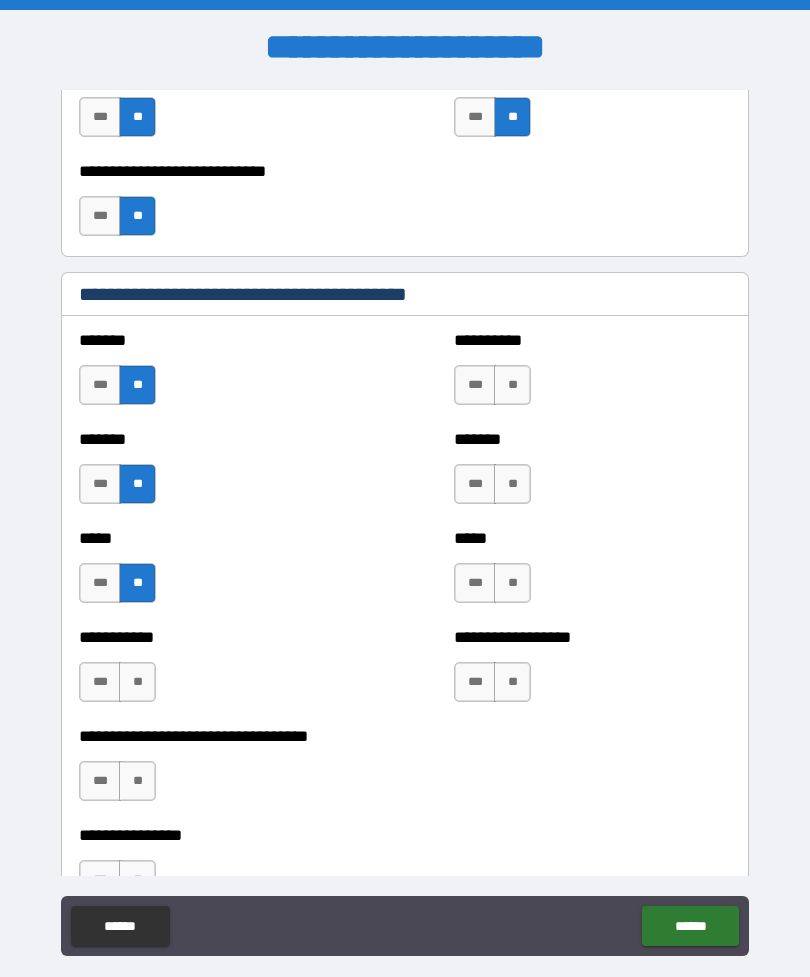 click on "**" at bounding box center [137, 682] 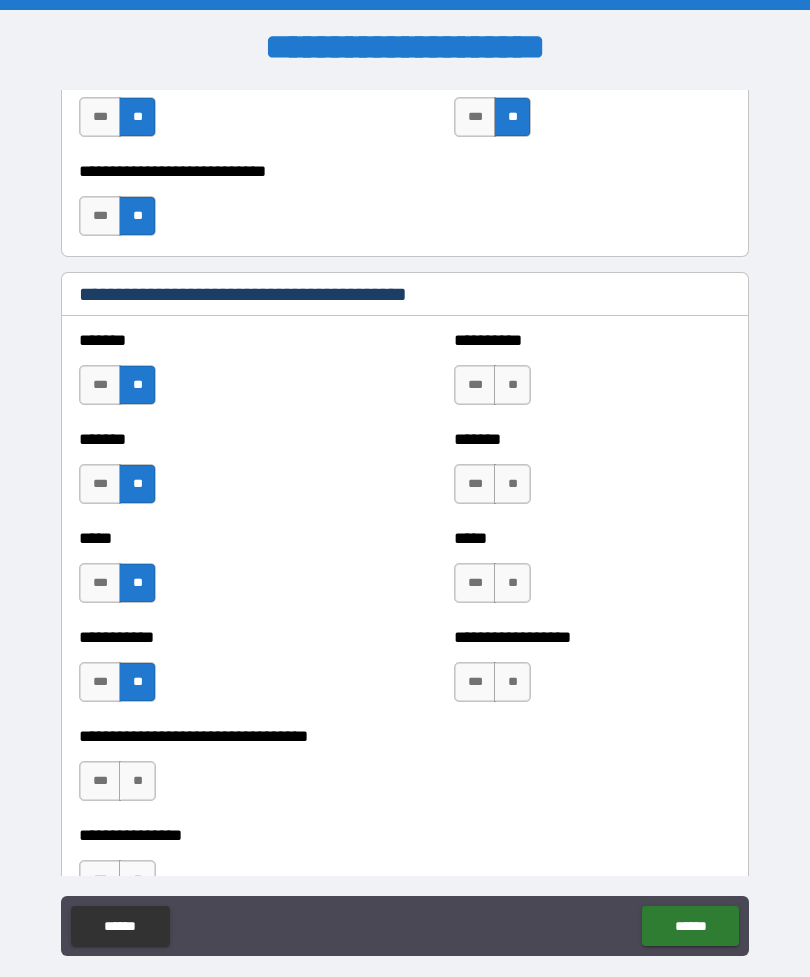 click on "**" at bounding box center (137, 781) 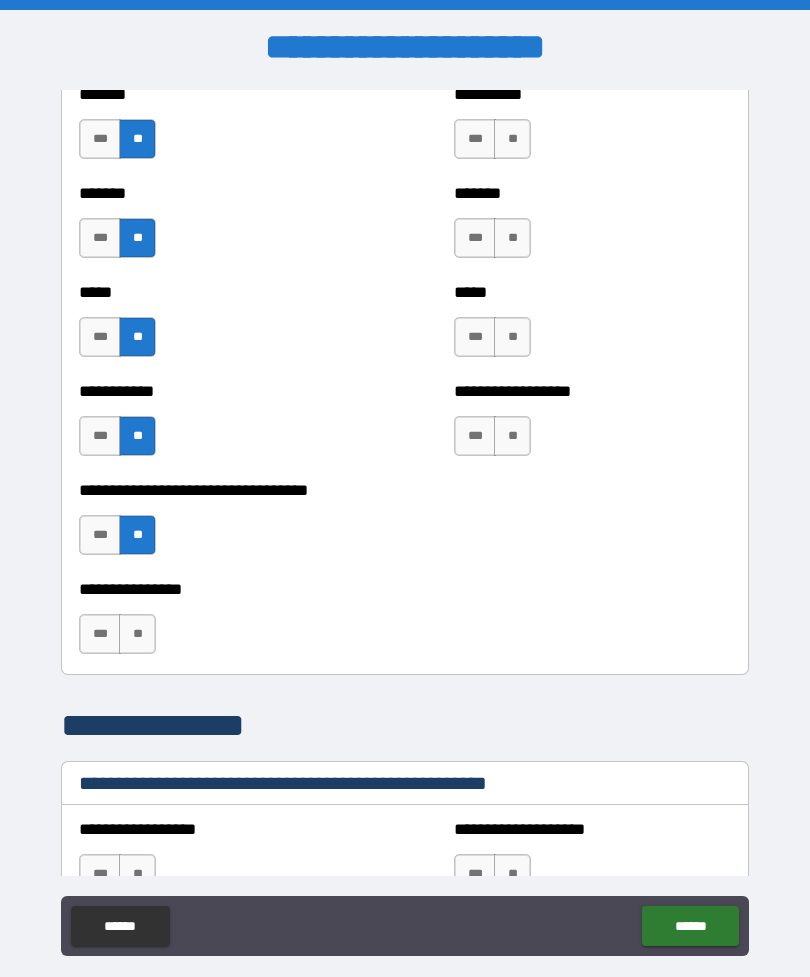scroll, scrollTop: 1778, scrollLeft: 0, axis: vertical 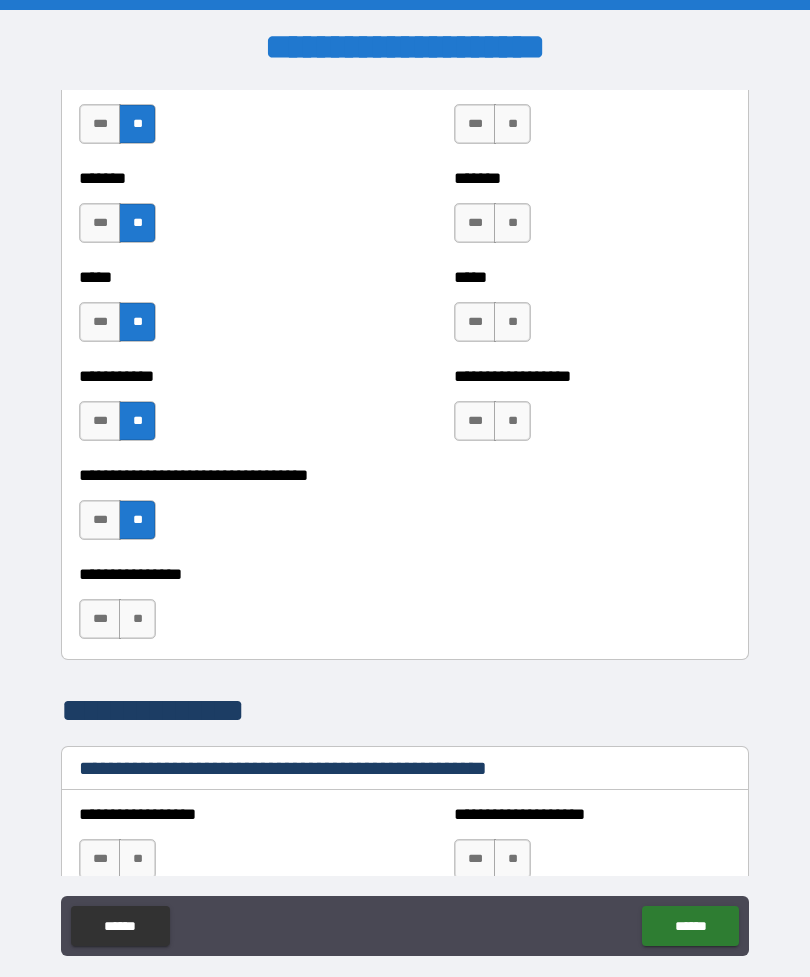 click on "**" at bounding box center [137, 619] 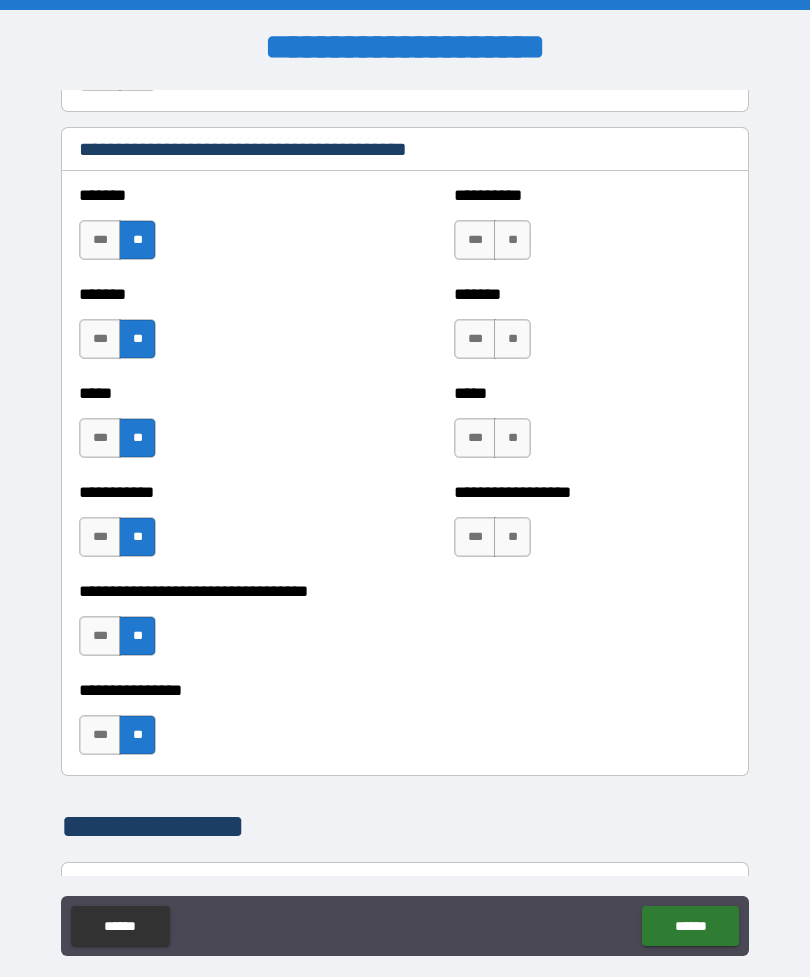 scroll, scrollTop: 1657, scrollLeft: 0, axis: vertical 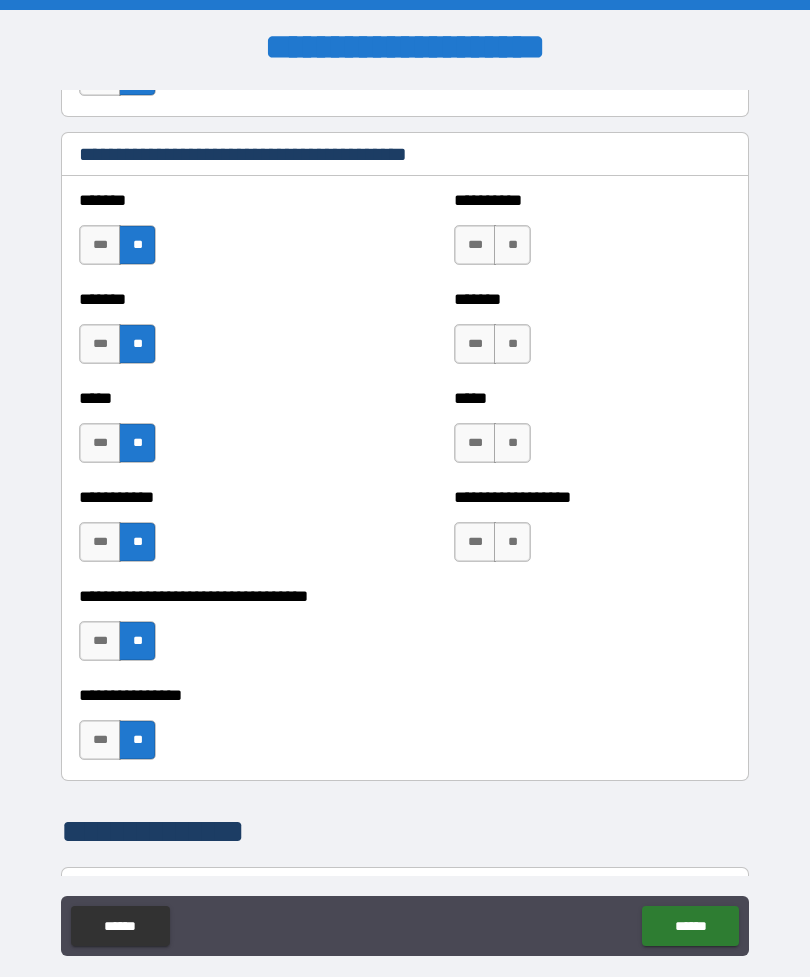 click on "**" at bounding box center (512, 245) 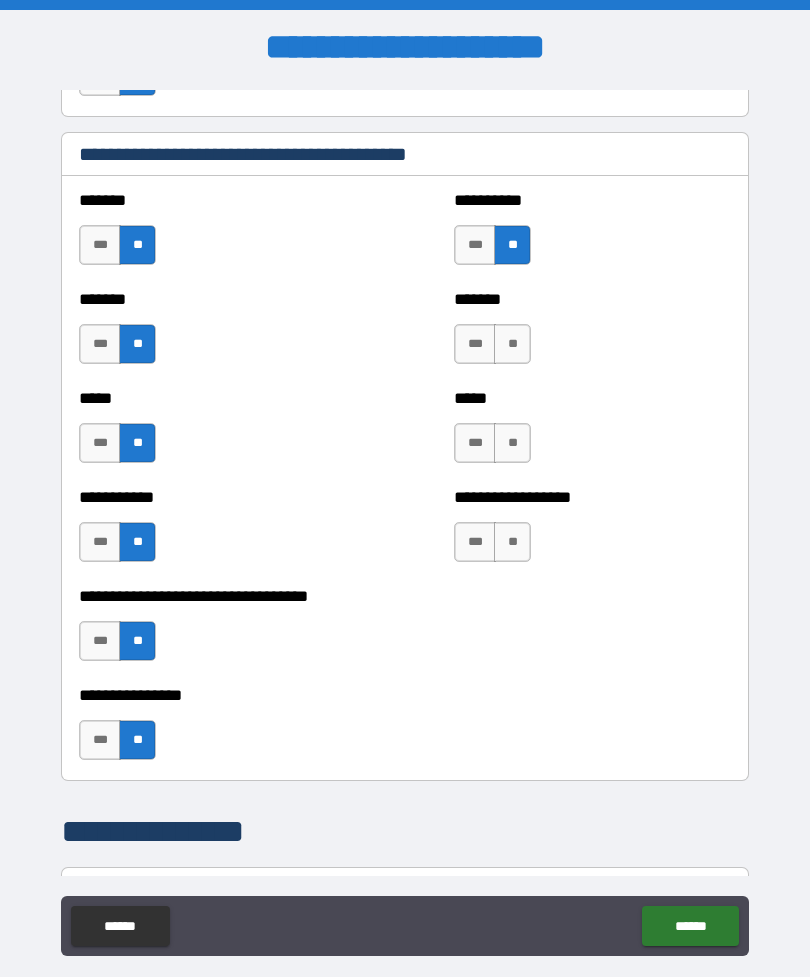 click on "**" at bounding box center [512, 344] 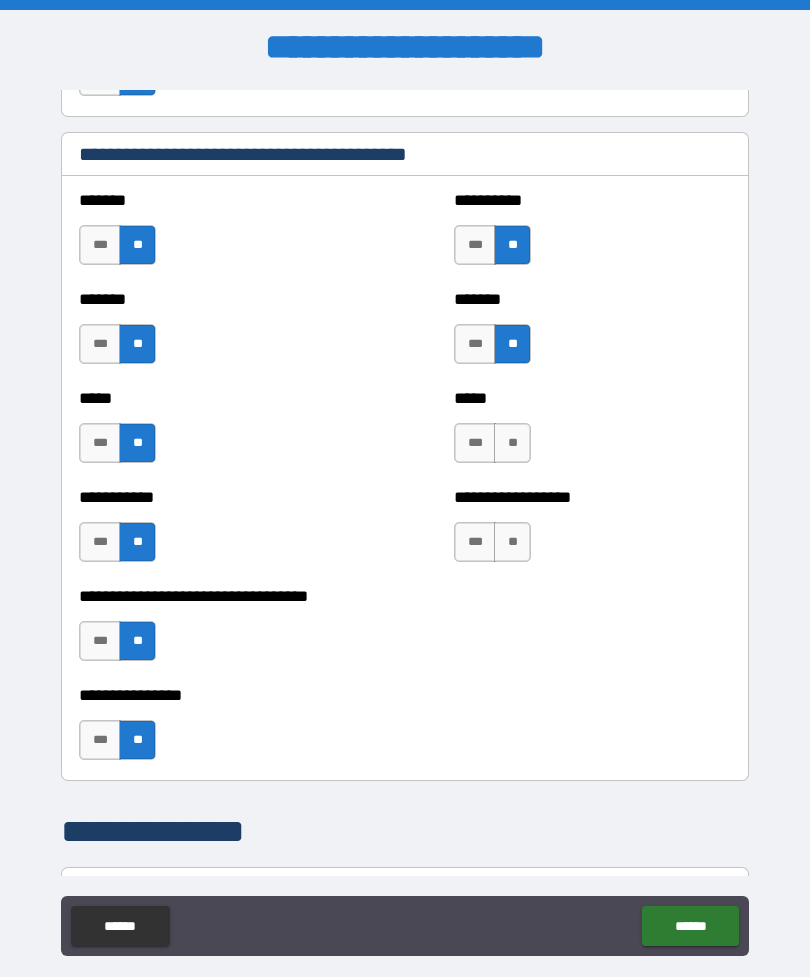 click on "**" at bounding box center (512, 443) 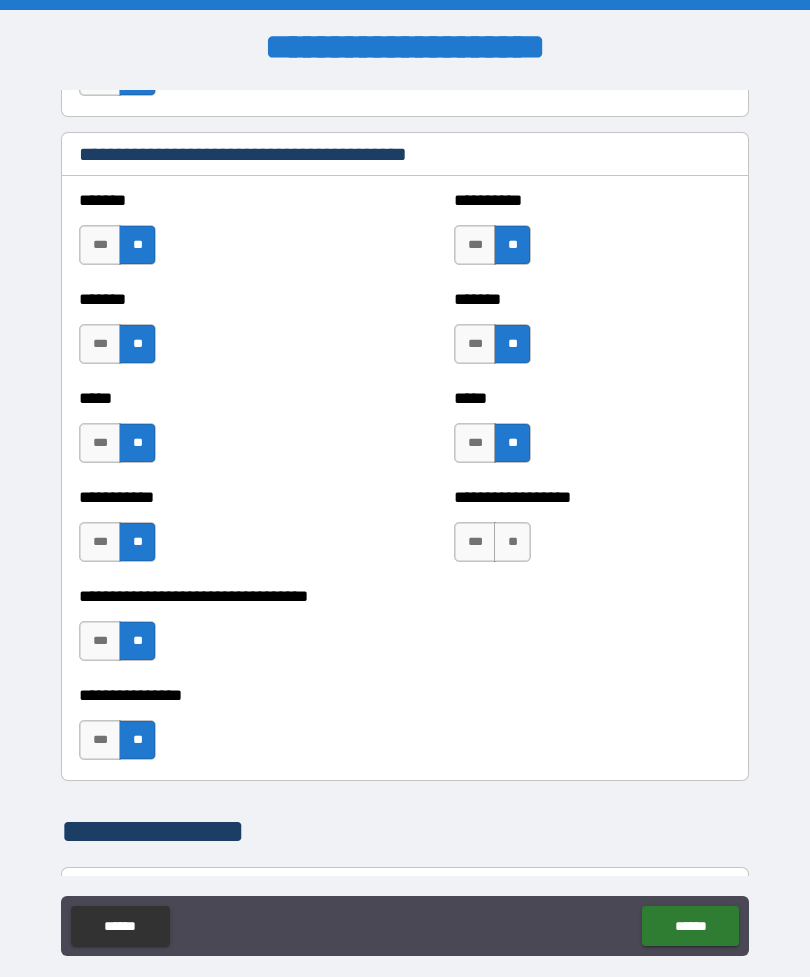 click on "**" at bounding box center [512, 542] 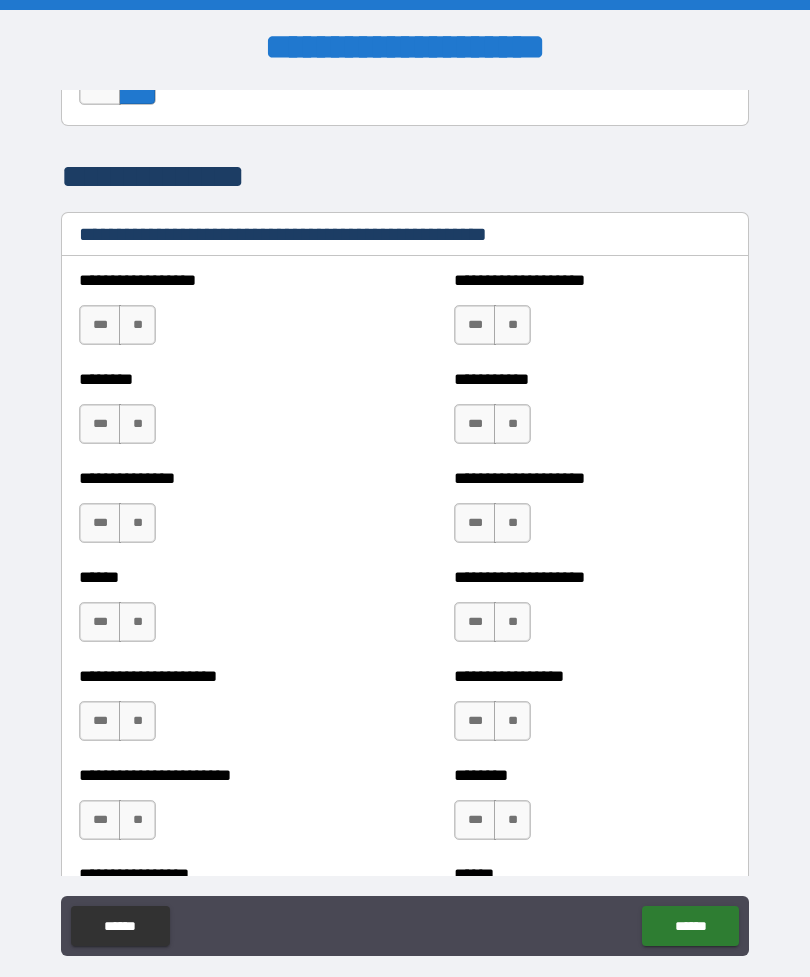 scroll, scrollTop: 2354, scrollLeft: 0, axis: vertical 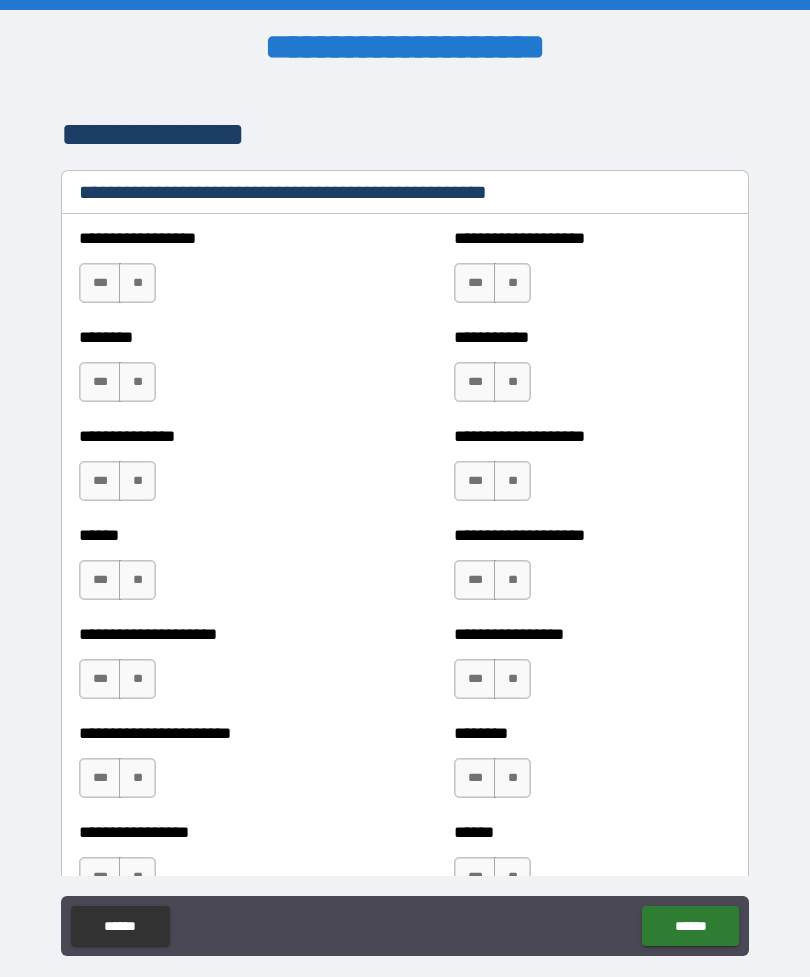 click on "**" at bounding box center (137, 283) 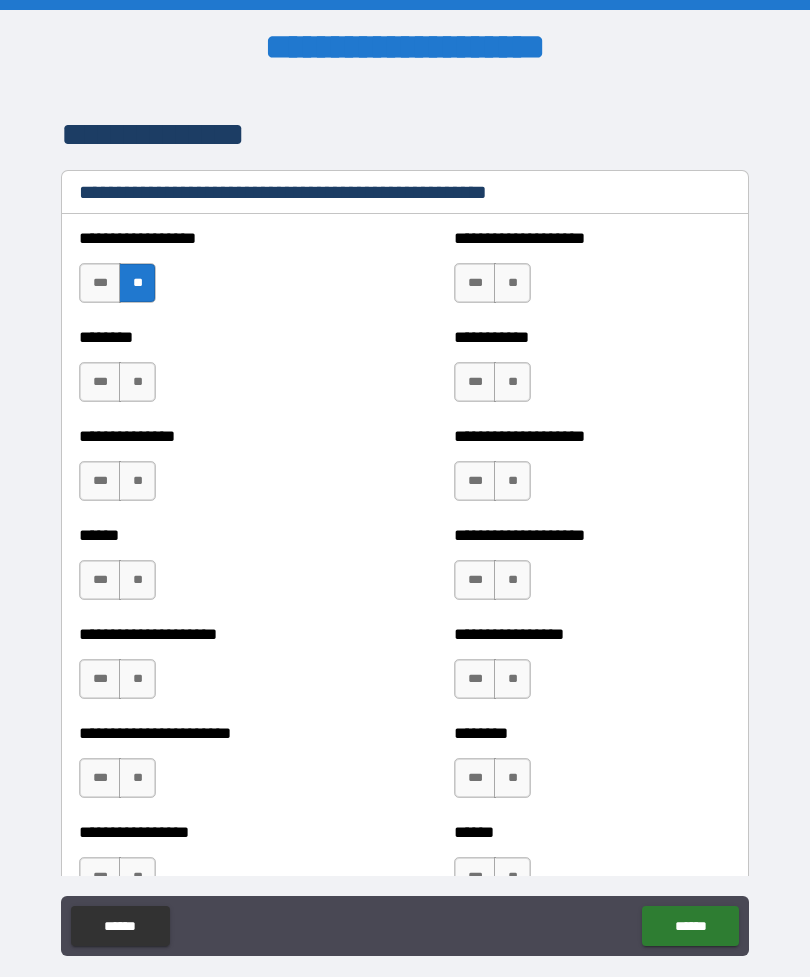 click on "**" at bounding box center [137, 382] 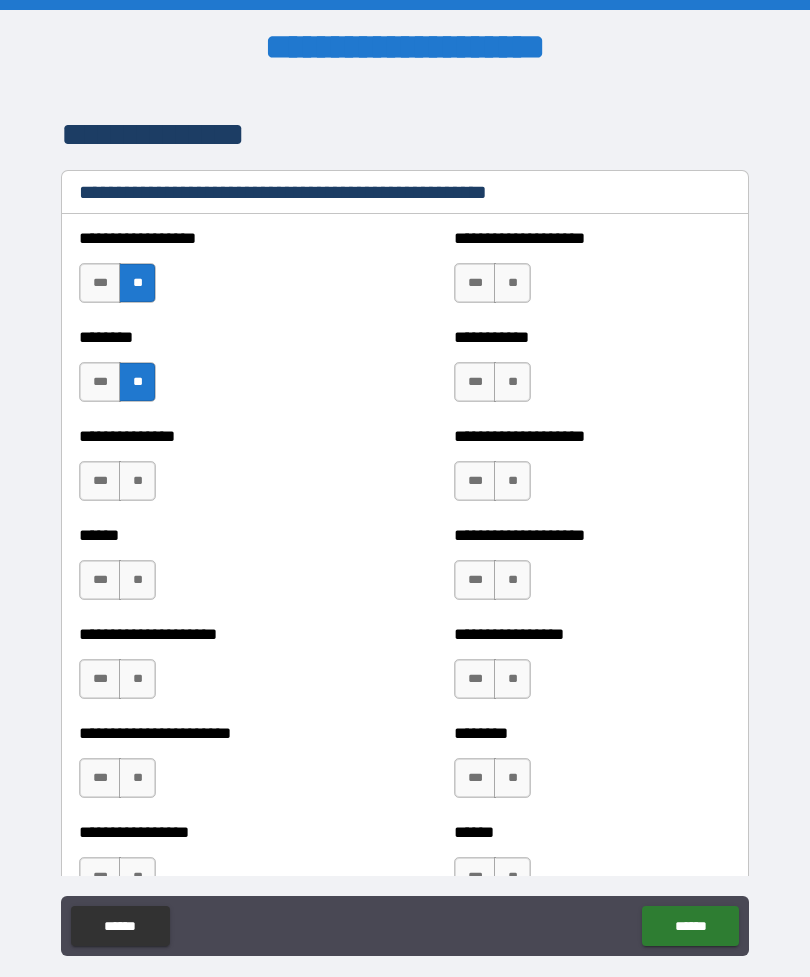 click on "**" at bounding box center (512, 283) 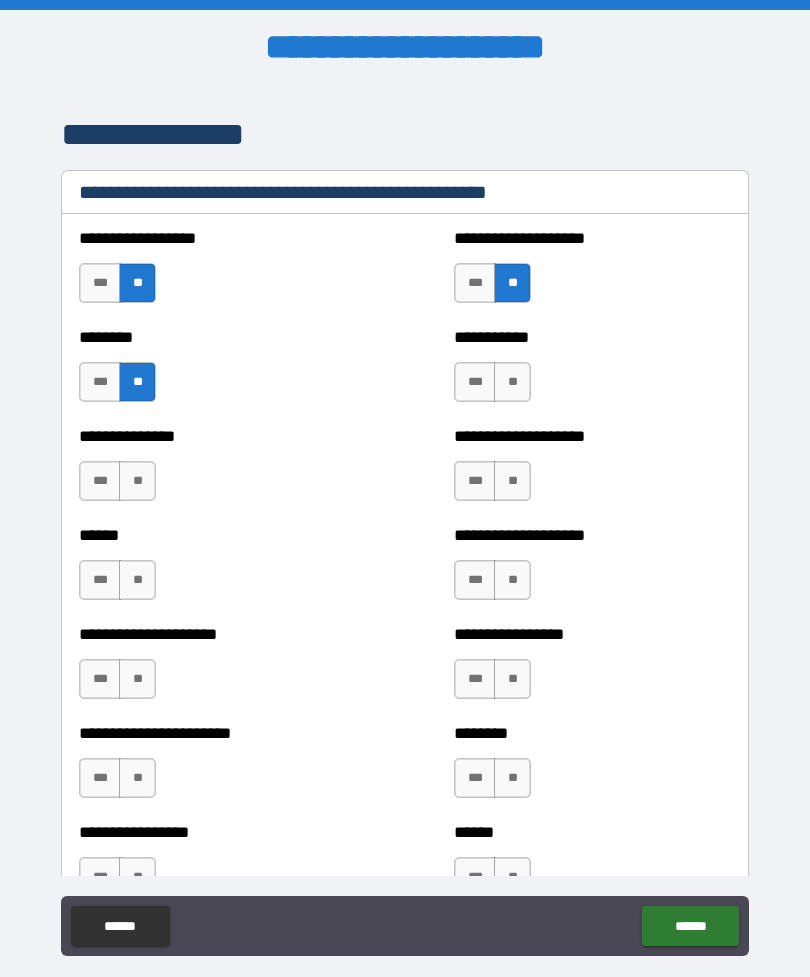 click on "**" at bounding box center [512, 382] 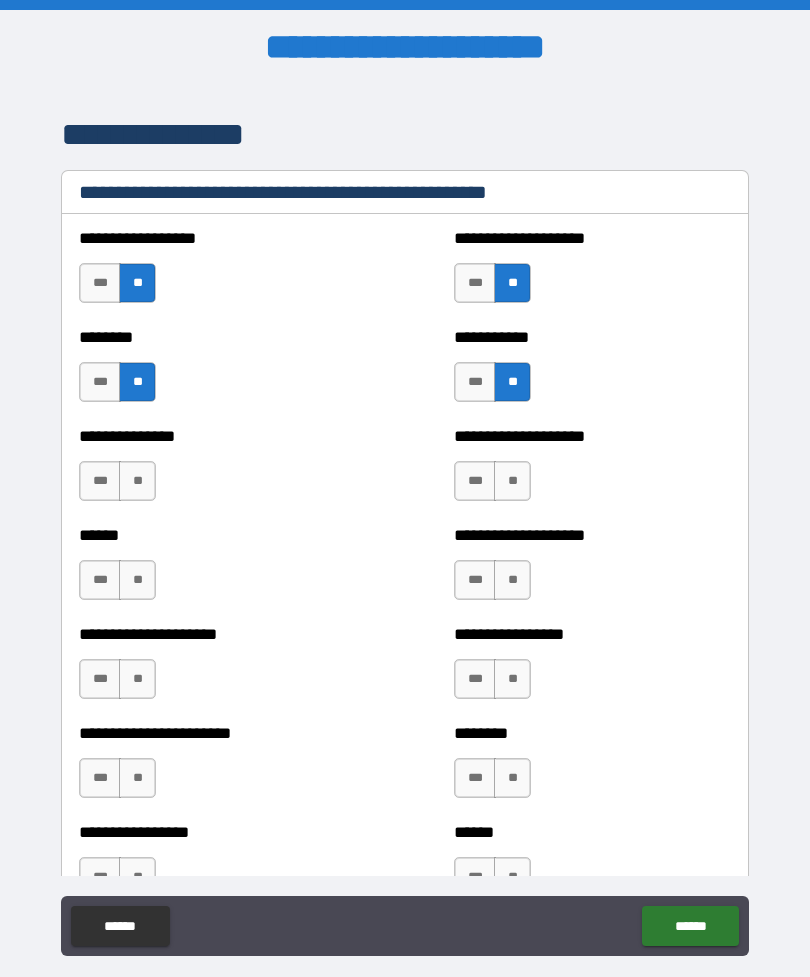 click on "**" at bounding box center (137, 481) 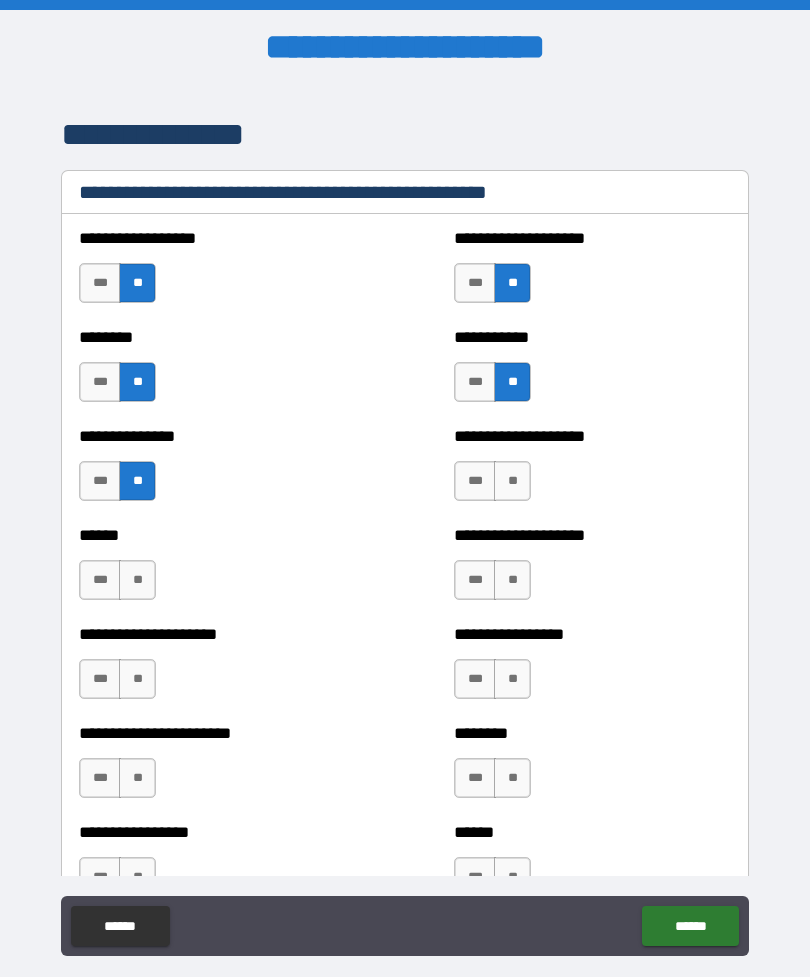 click on "**" at bounding box center [137, 580] 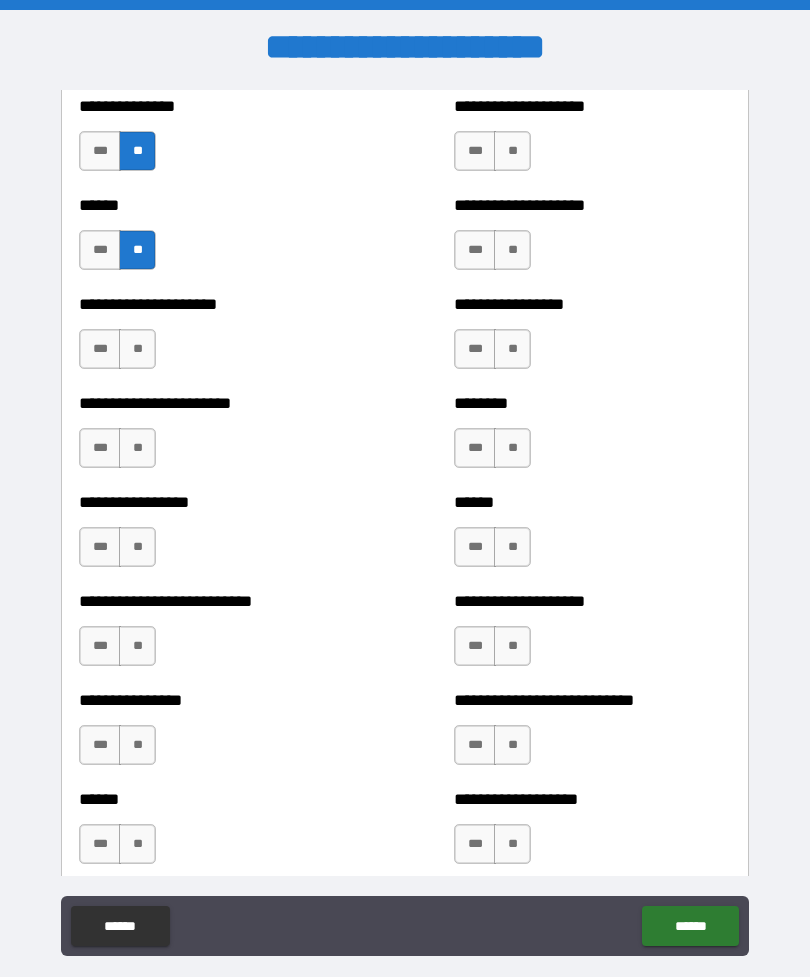 scroll, scrollTop: 2698, scrollLeft: 0, axis: vertical 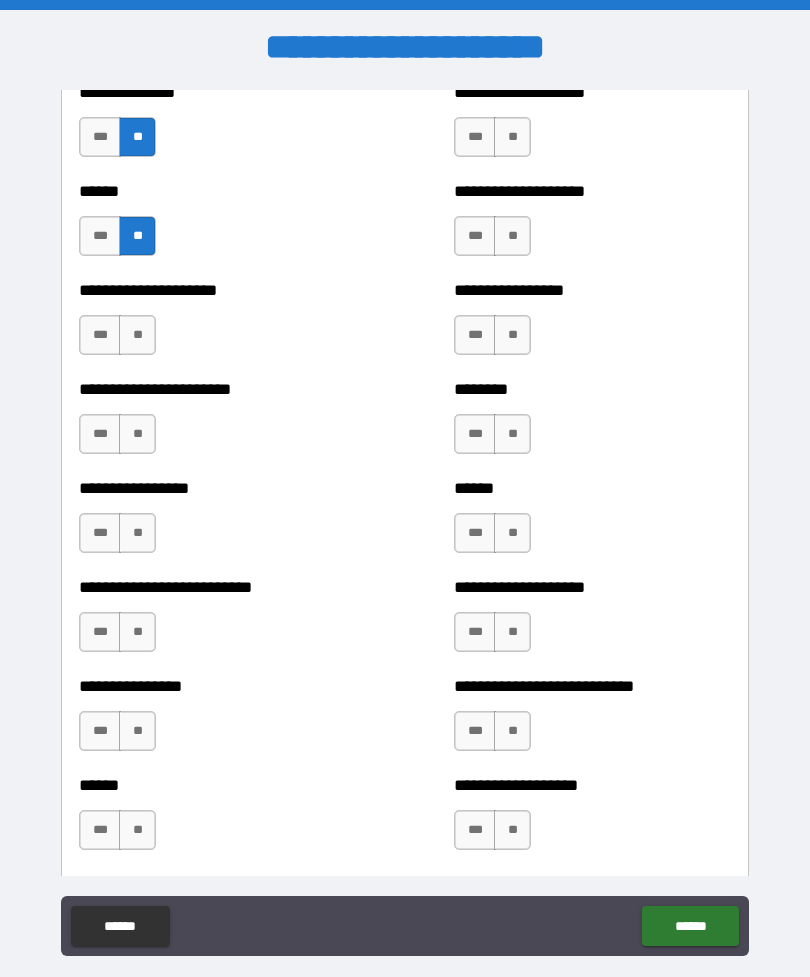 click on "**" at bounding box center (137, 335) 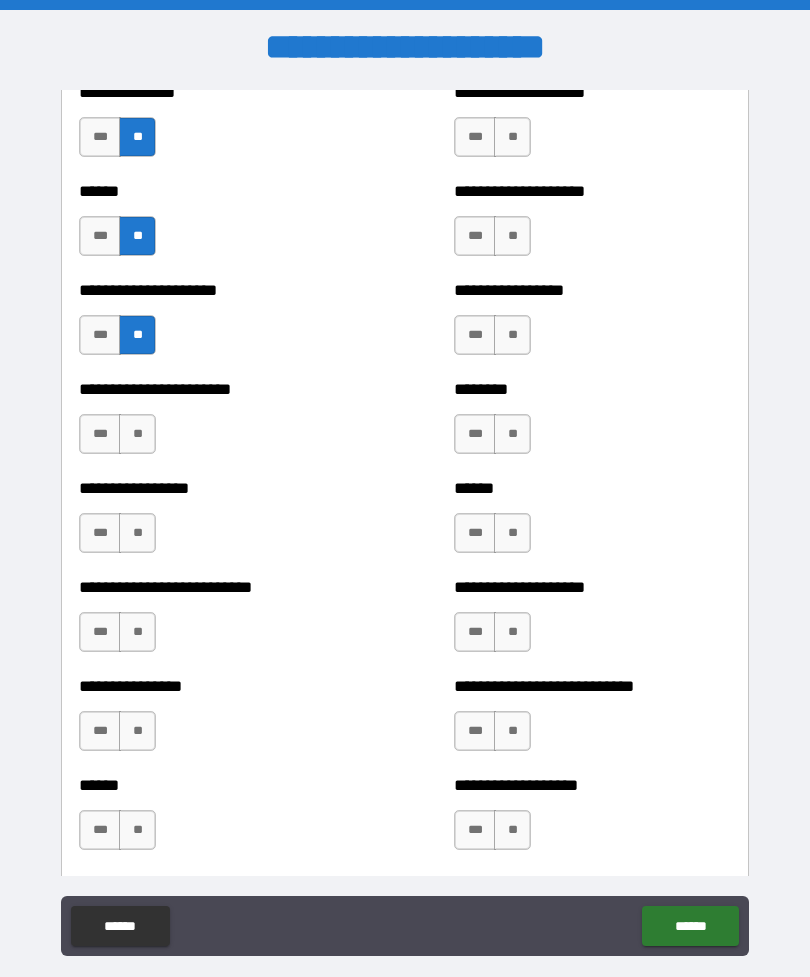 click on "**" at bounding box center [137, 434] 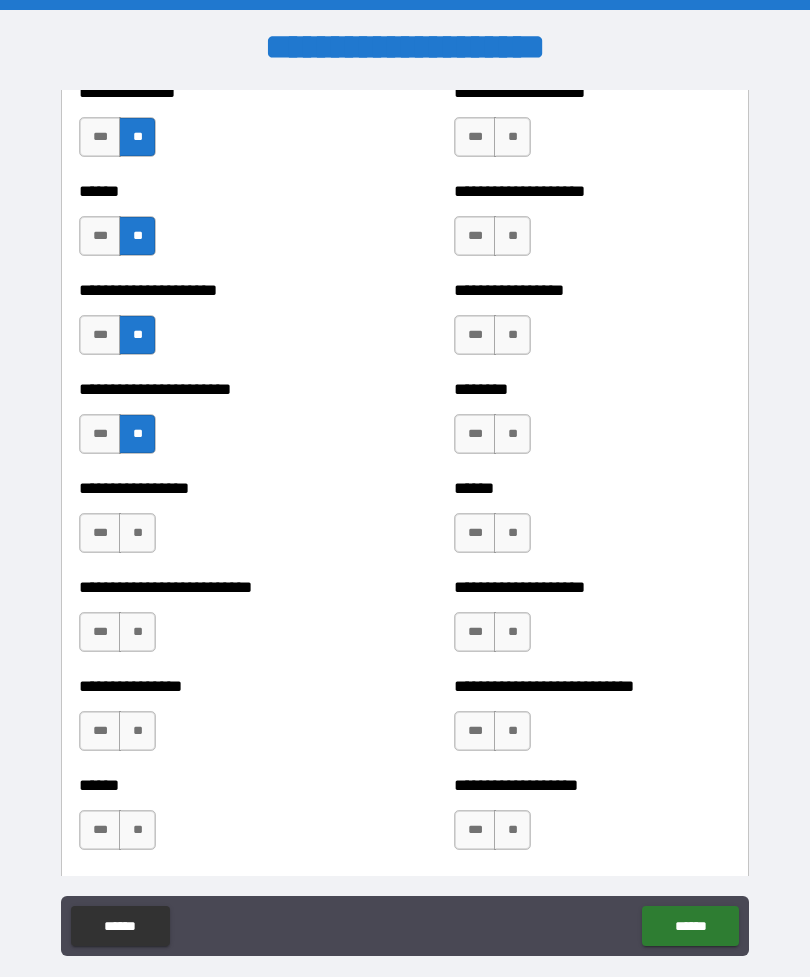 click on "**" at bounding box center (137, 533) 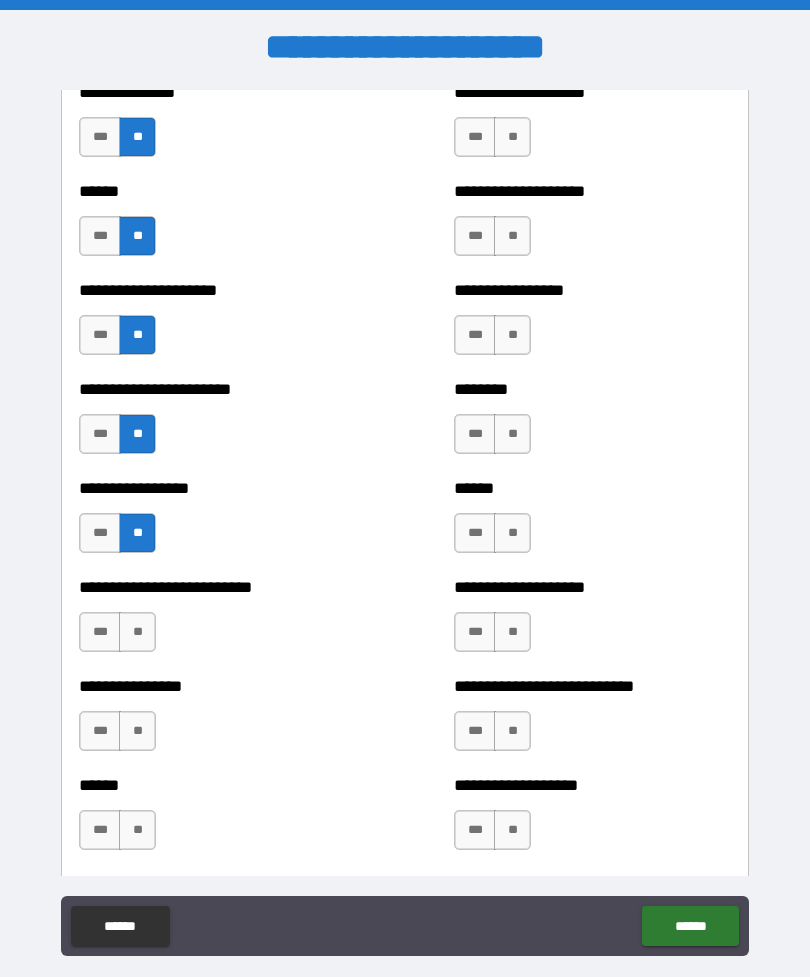 click on "**" at bounding box center (137, 632) 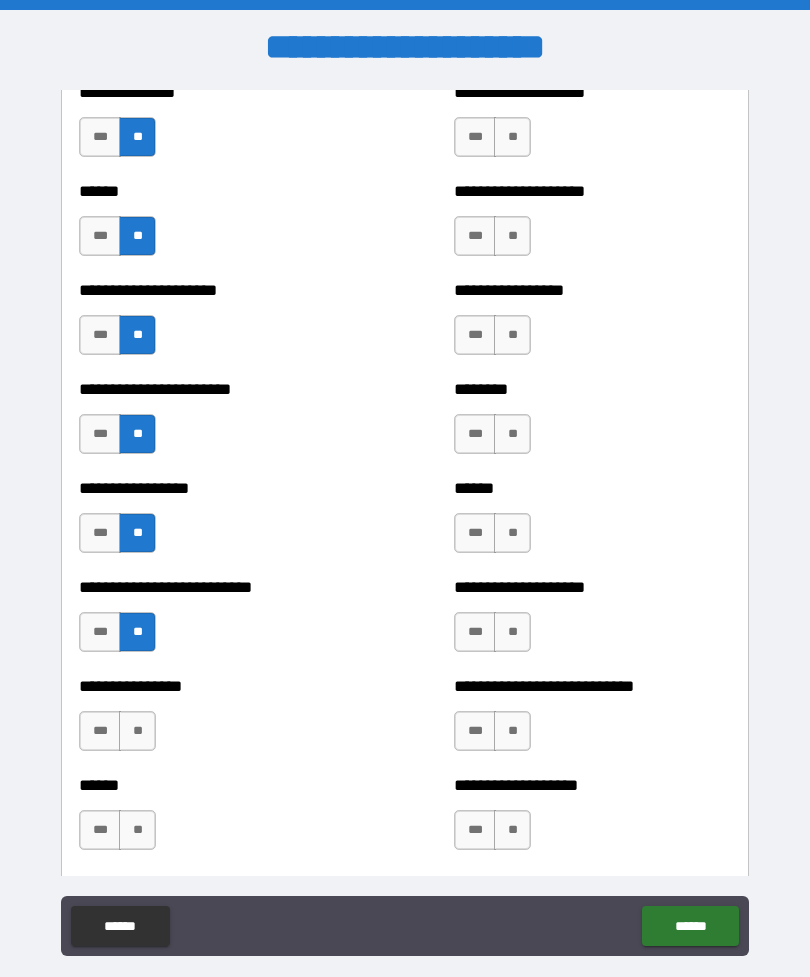 click on "**" at bounding box center (137, 731) 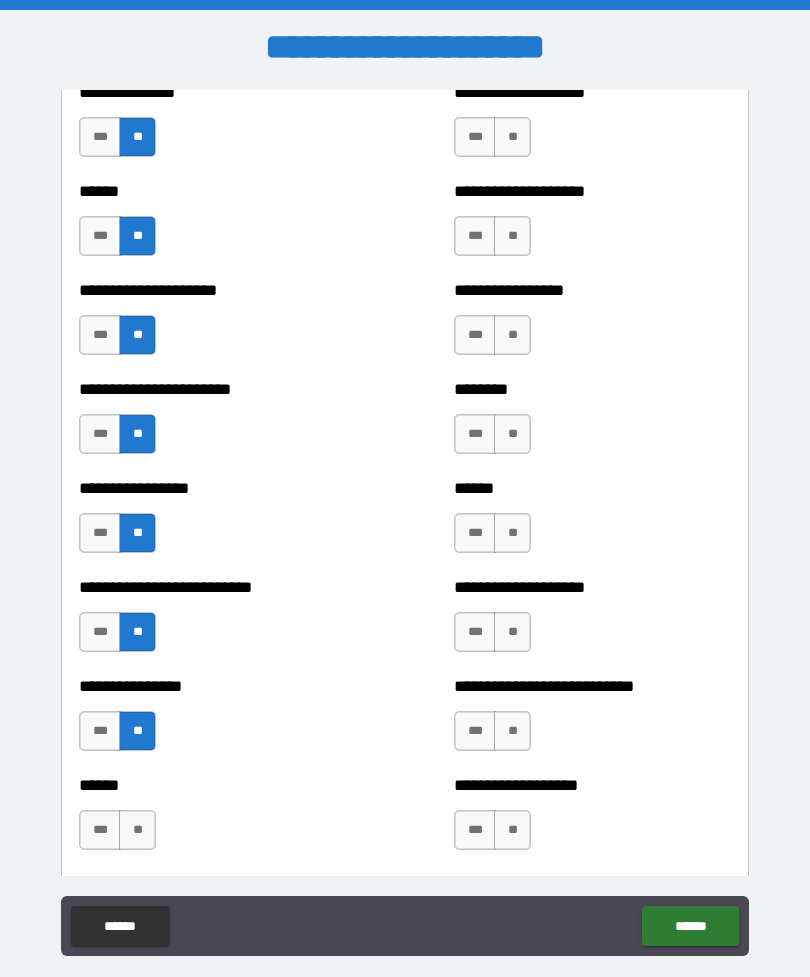 click on "**" at bounding box center (137, 830) 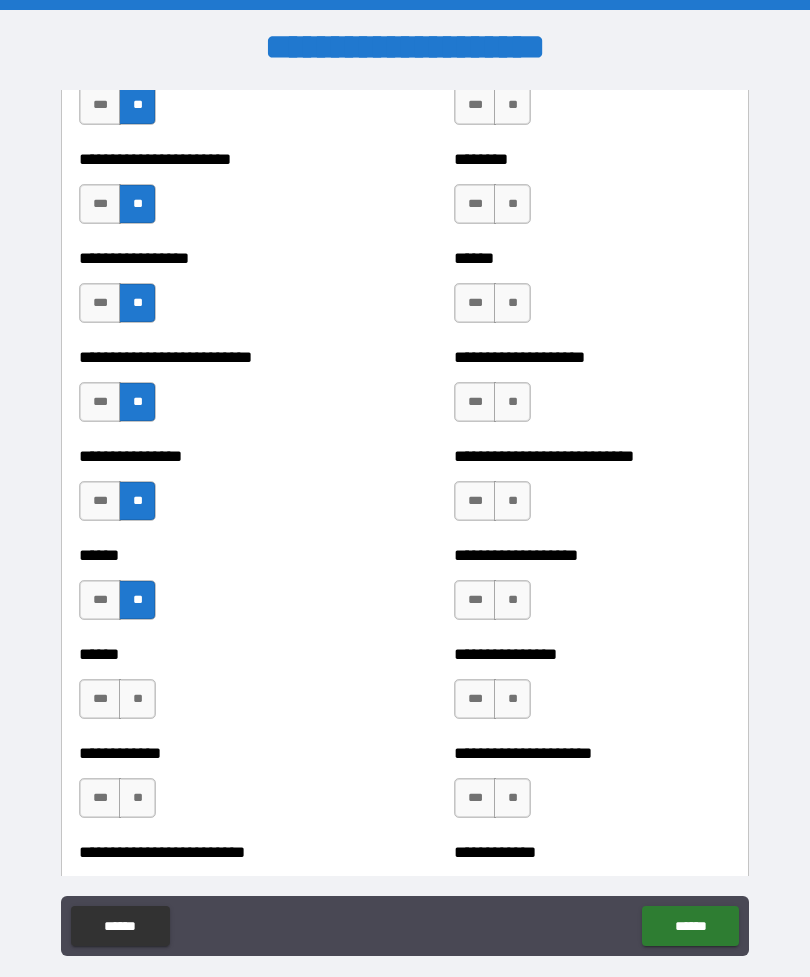 scroll, scrollTop: 2983, scrollLeft: 0, axis: vertical 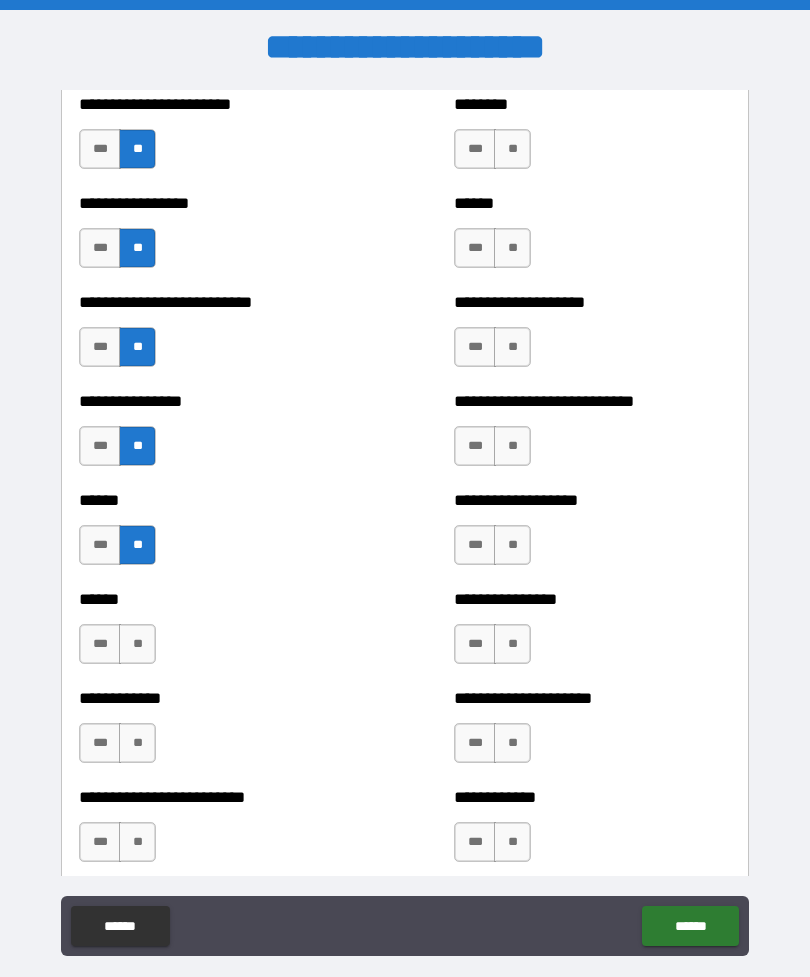 click on "**" at bounding box center [137, 644] 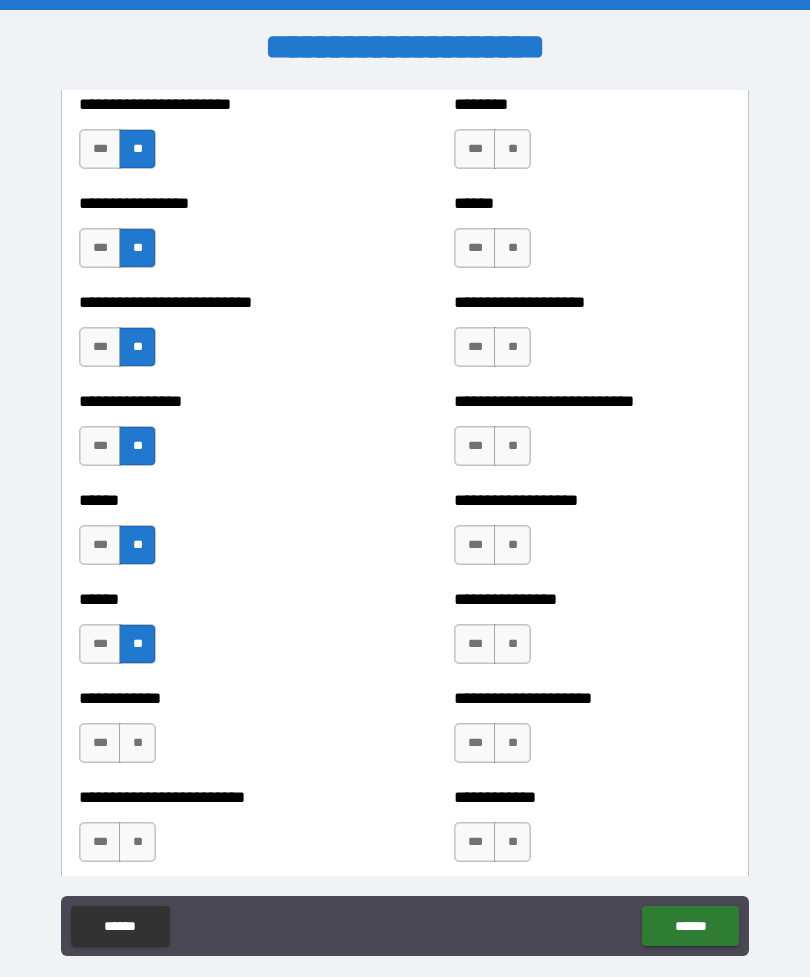 click on "**" at bounding box center [137, 743] 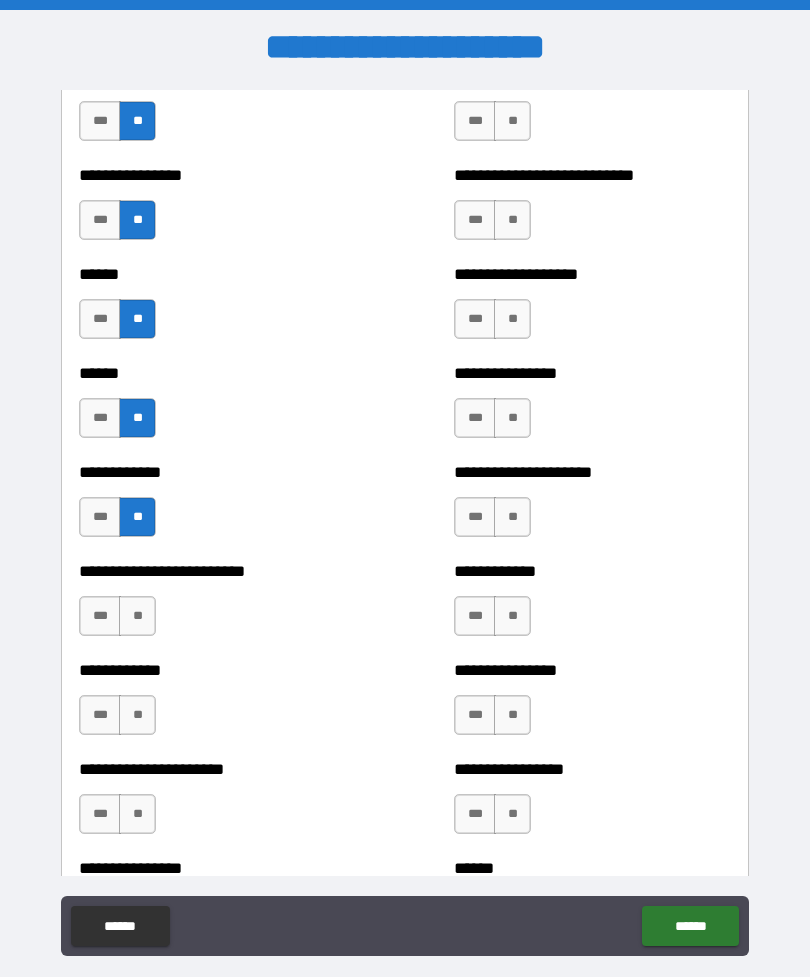 scroll, scrollTop: 3214, scrollLeft: 0, axis: vertical 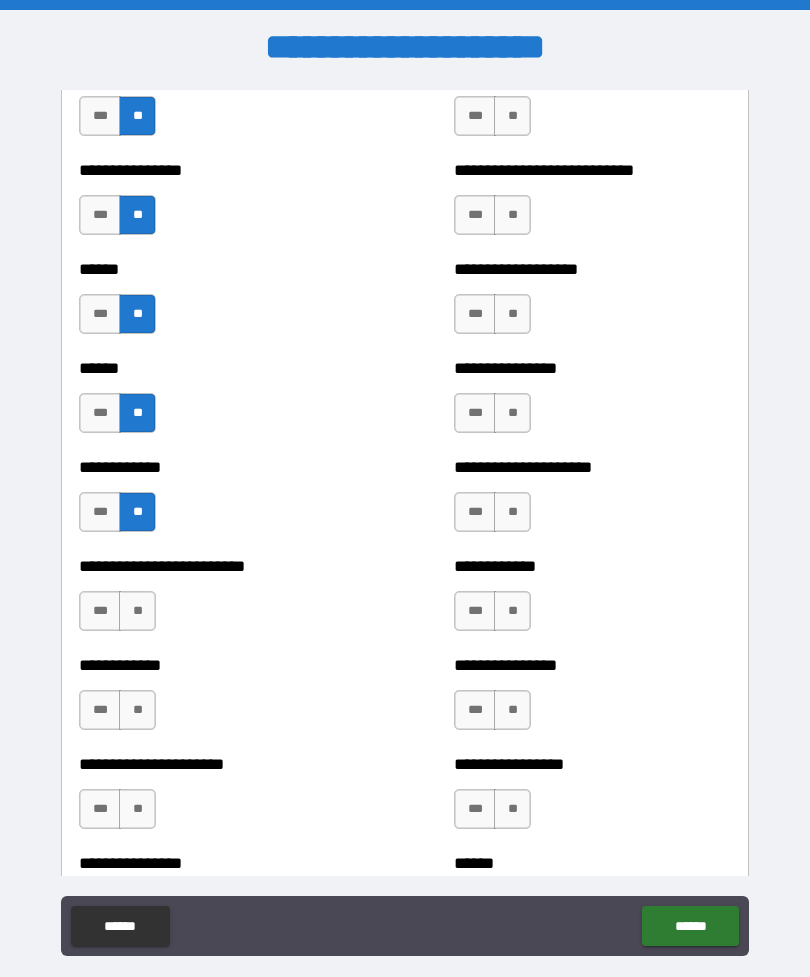 click on "**" at bounding box center (137, 611) 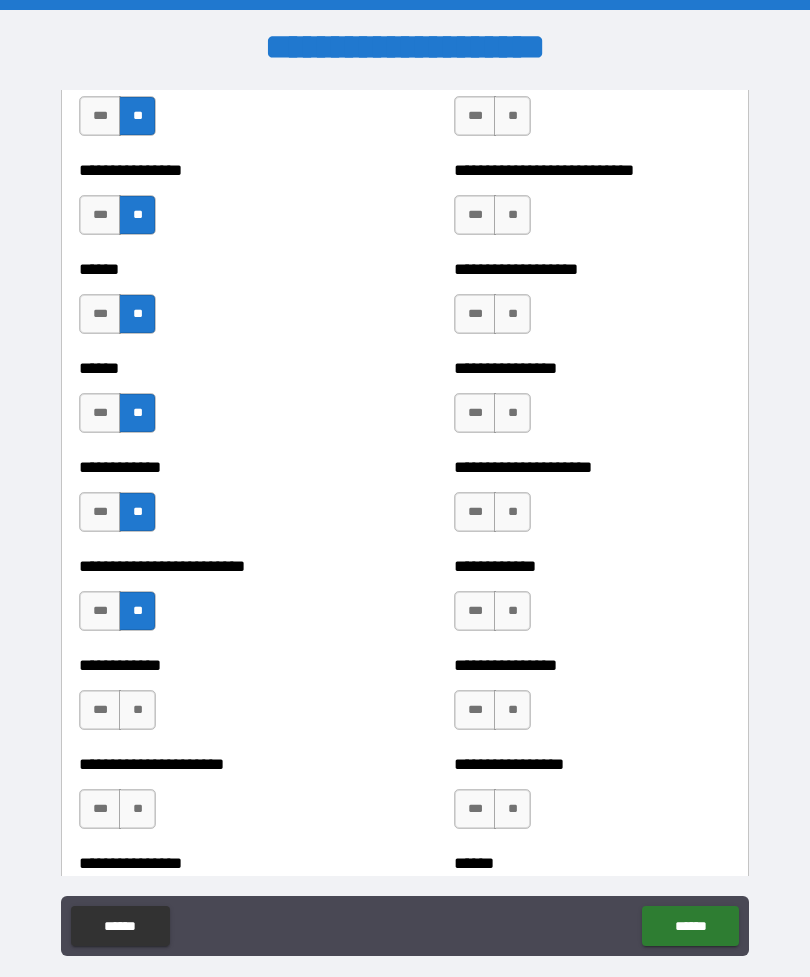 click on "**" at bounding box center [137, 710] 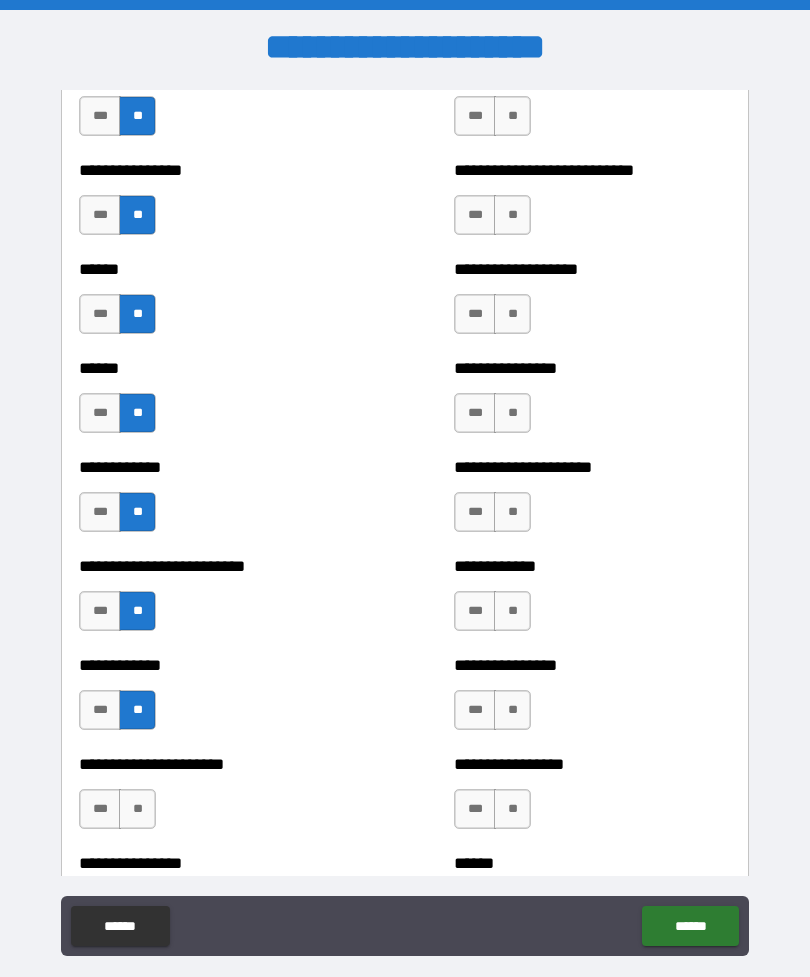 click on "**" at bounding box center [137, 809] 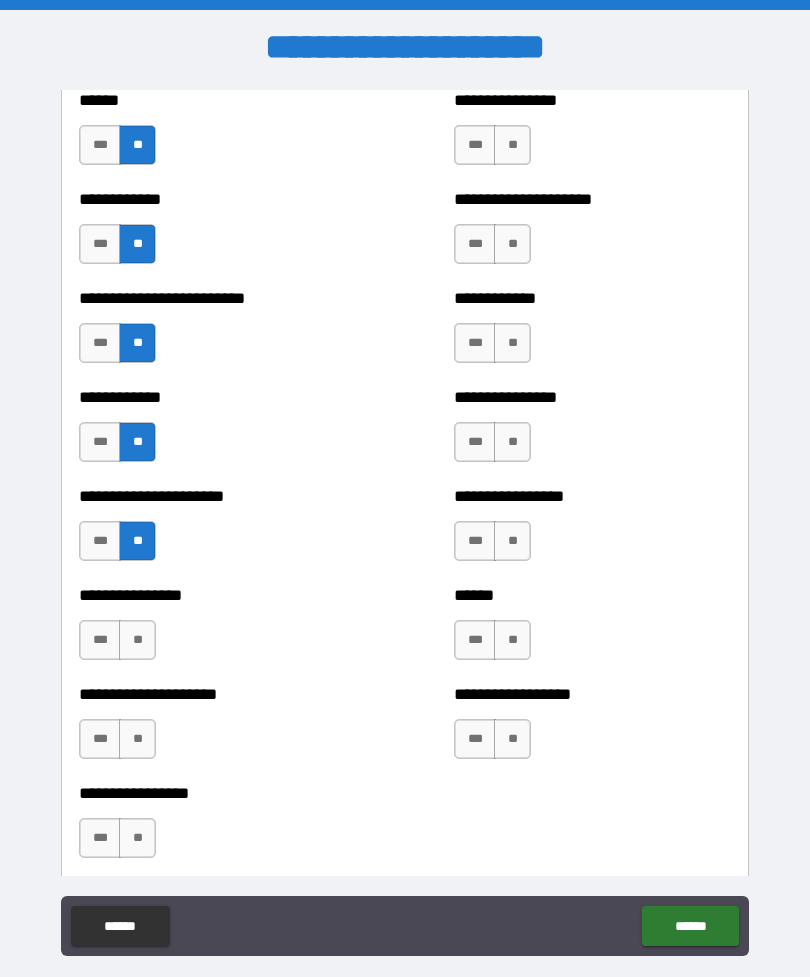 scroll, scrollTop: 3488, scrollLeft: 0, axis: vertical 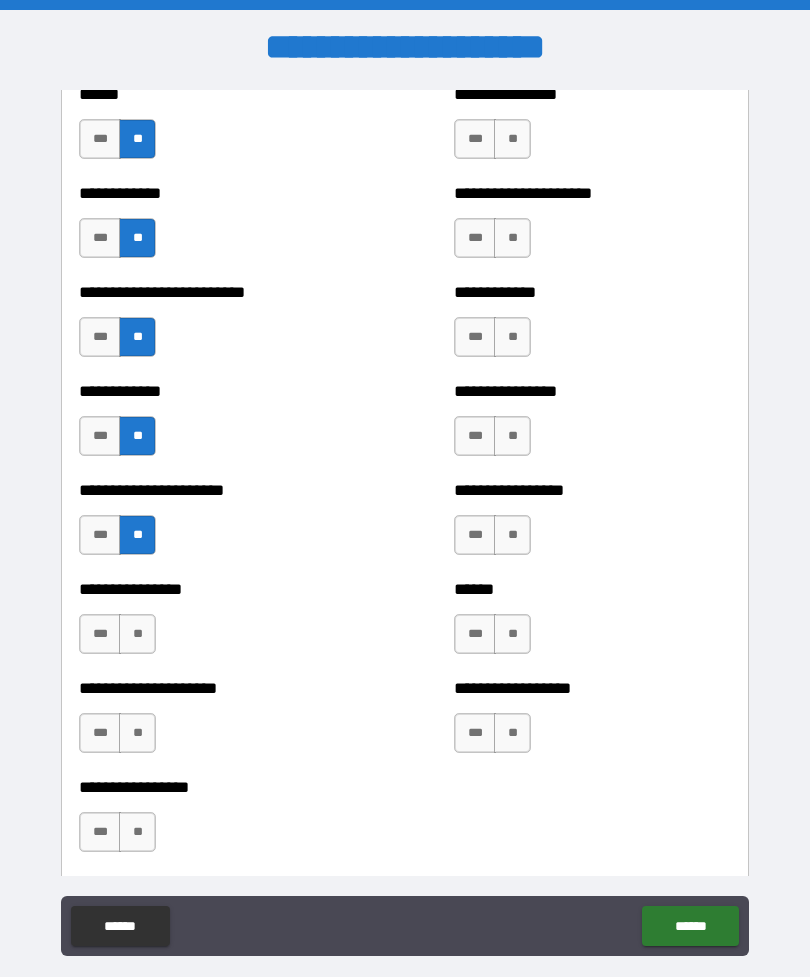 click on "**" at bounding box center (137, 634) 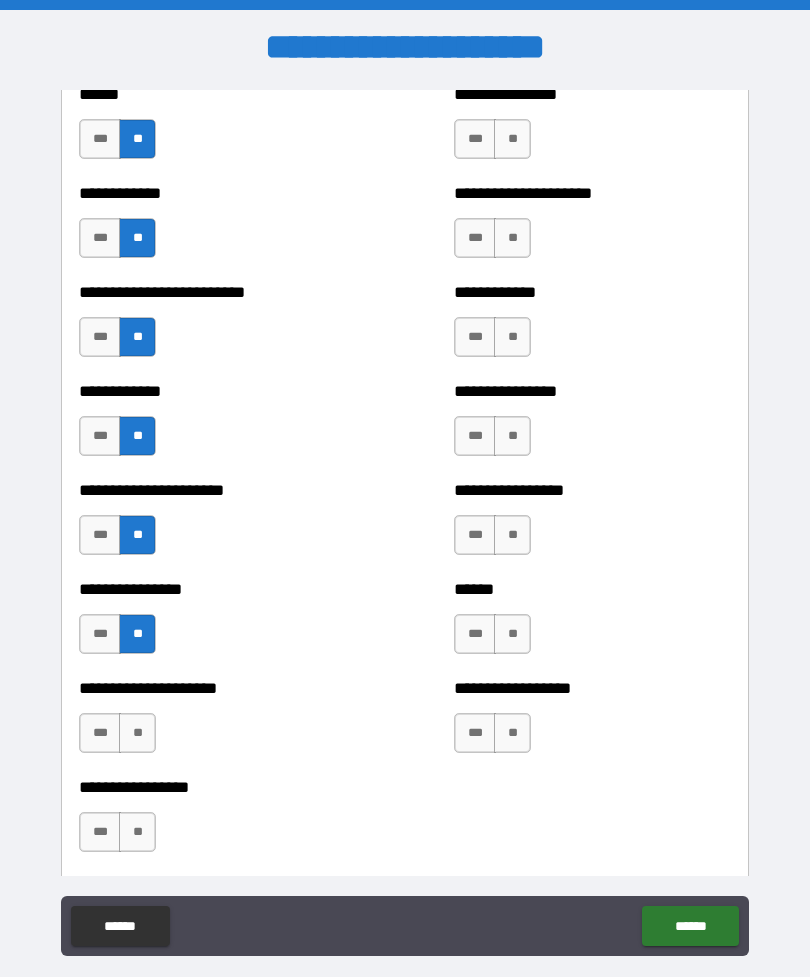 click on "**" at bounding box center (137, 733) 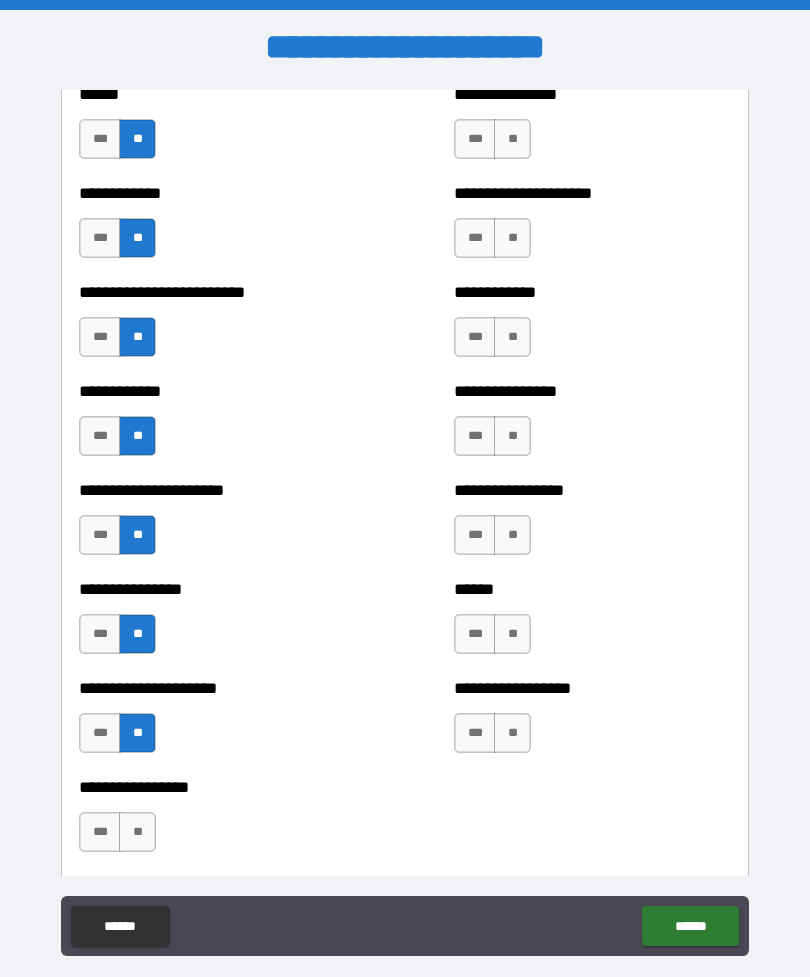 click on "**" at bounding box center [137, 832] 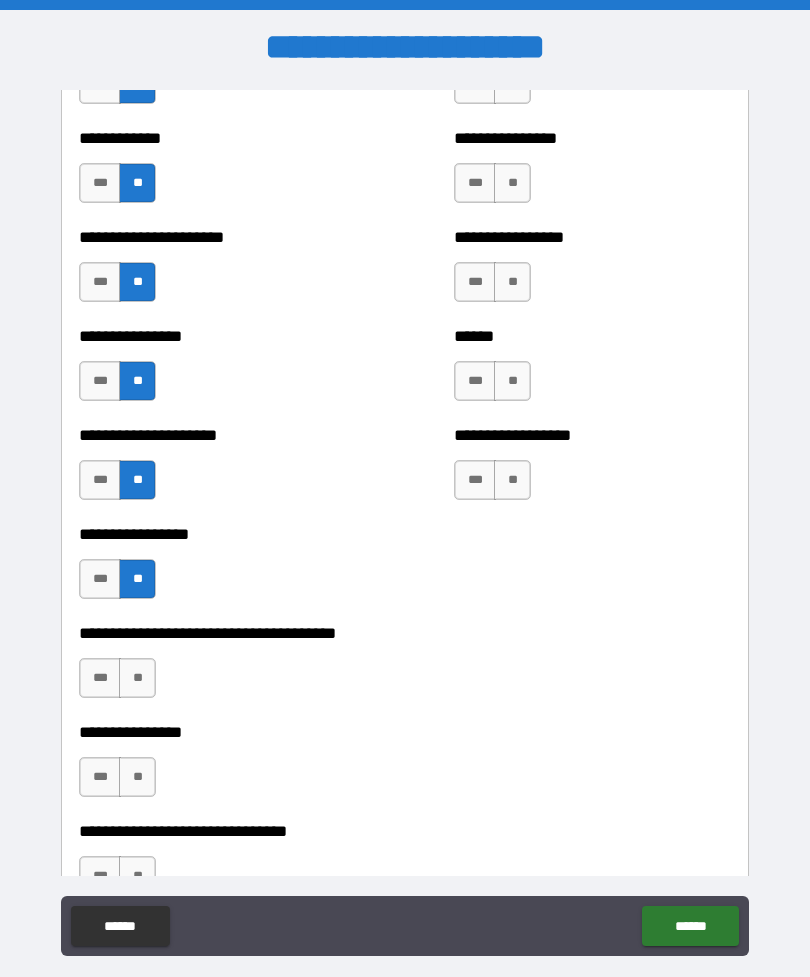 scroll, scrollTop: 3742, scrollLeft: 0, axis: vertical 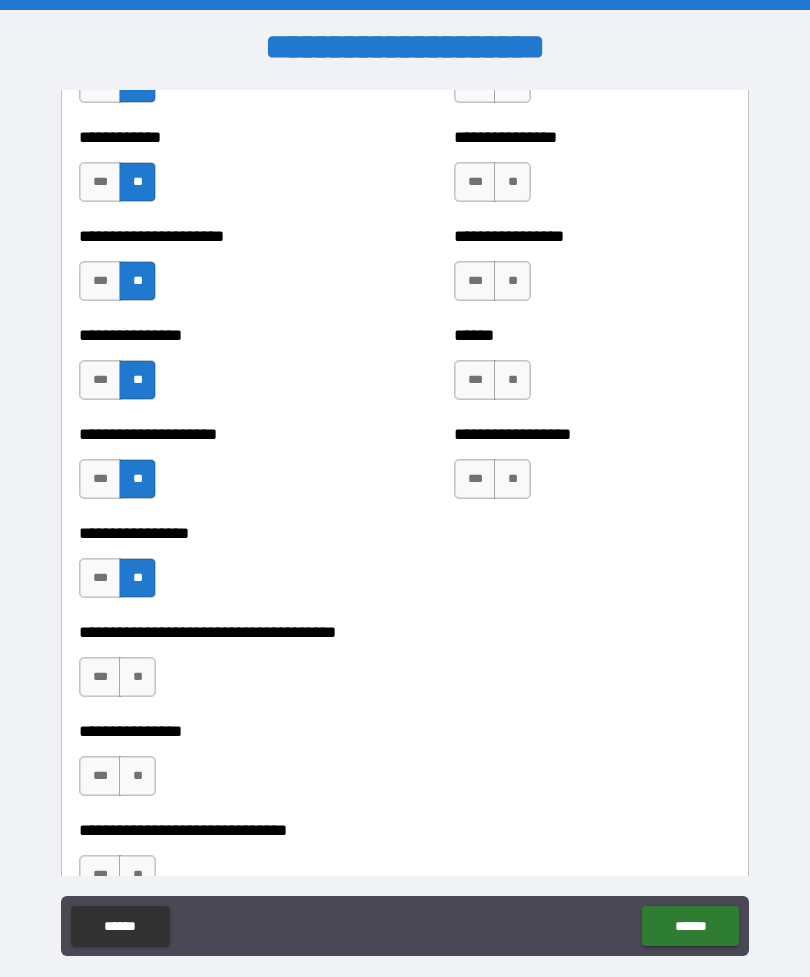 click on "**" at bounding box center [137, 677] 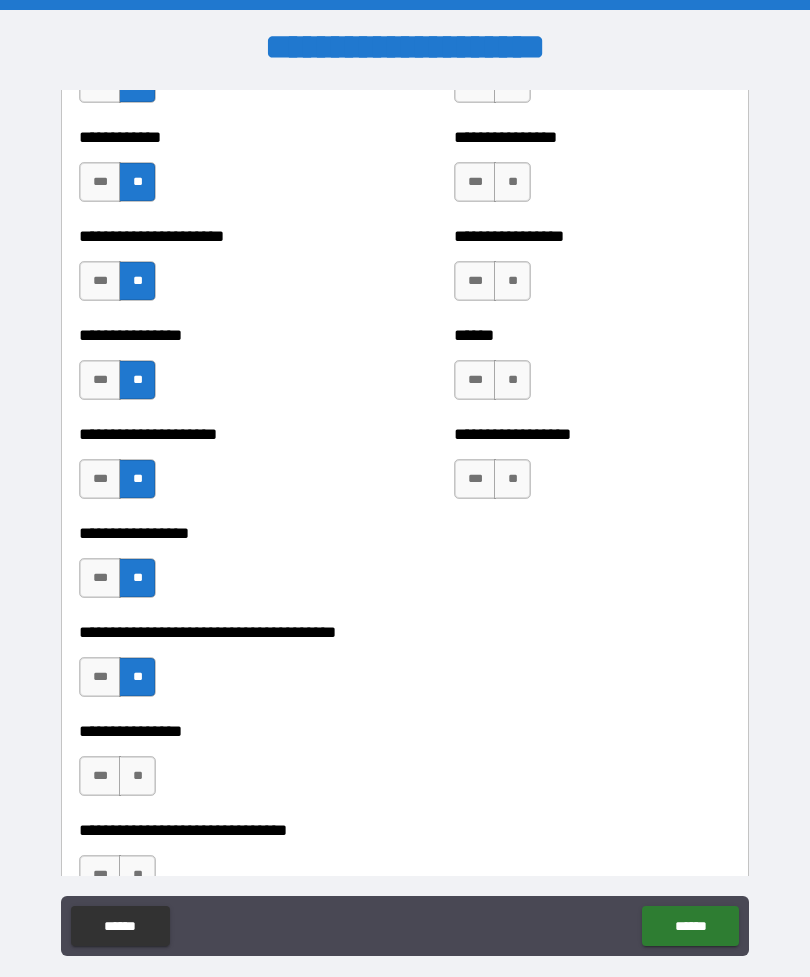 click on "**" at bounding box center [137, 776] 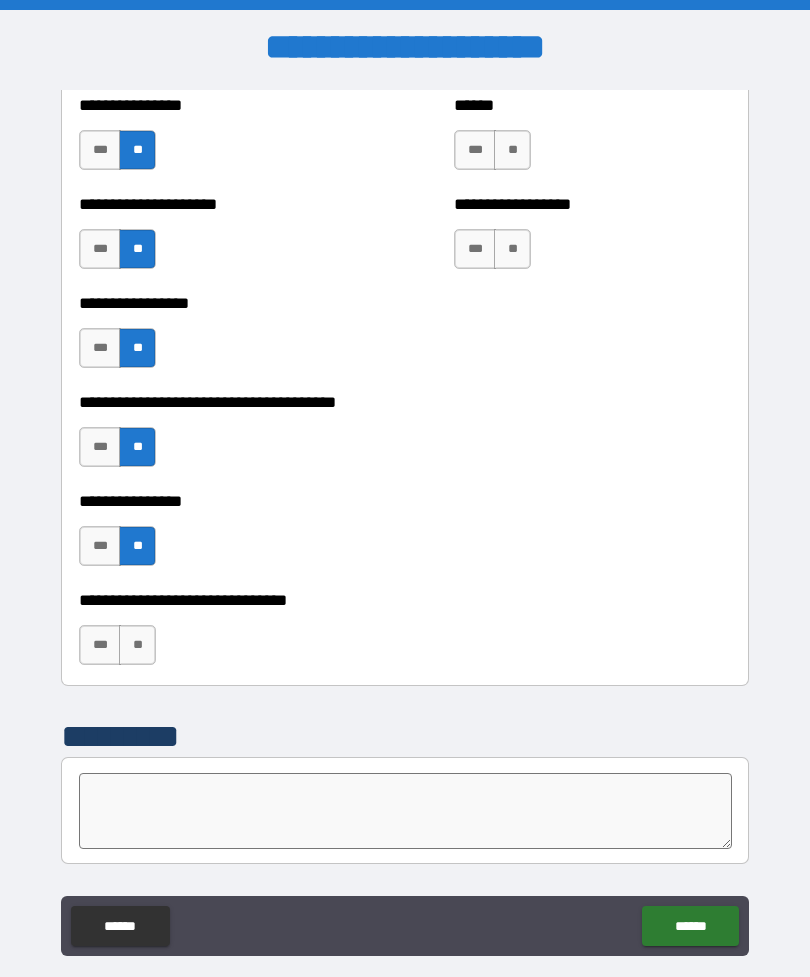scroll, scrollTop: 3990, scrollLeft: 0, axis: vertical 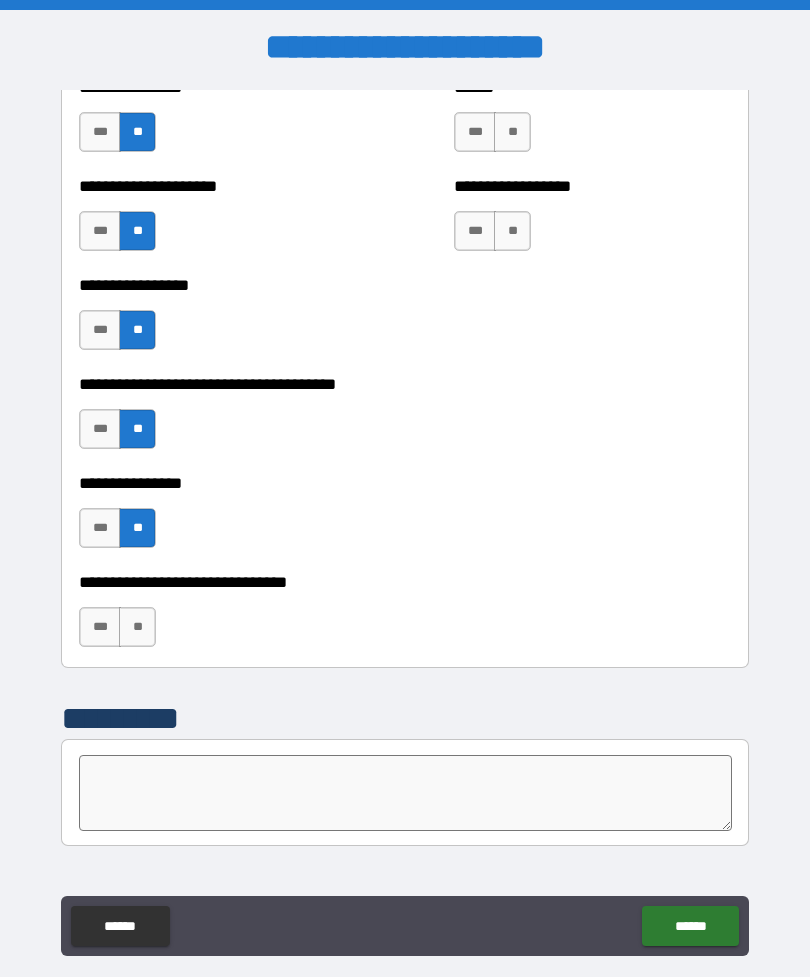 click on "**" at bounding box center [137, 627] 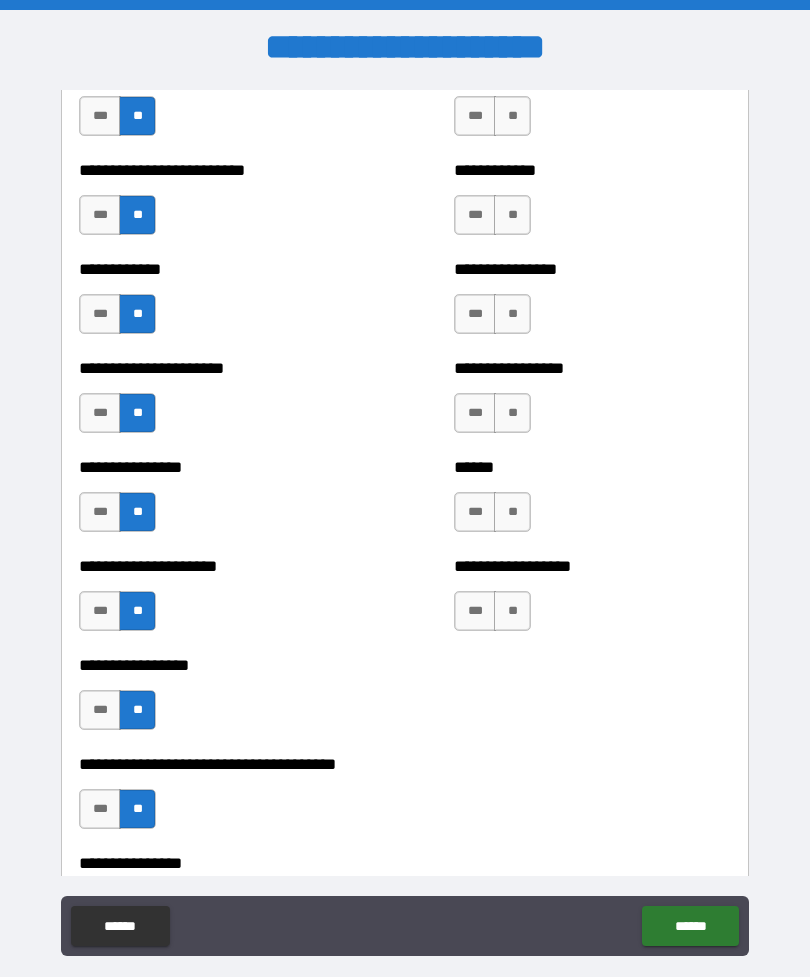 scroll, scrollTop: 3597, scrollLeft: 0, axis: vertical 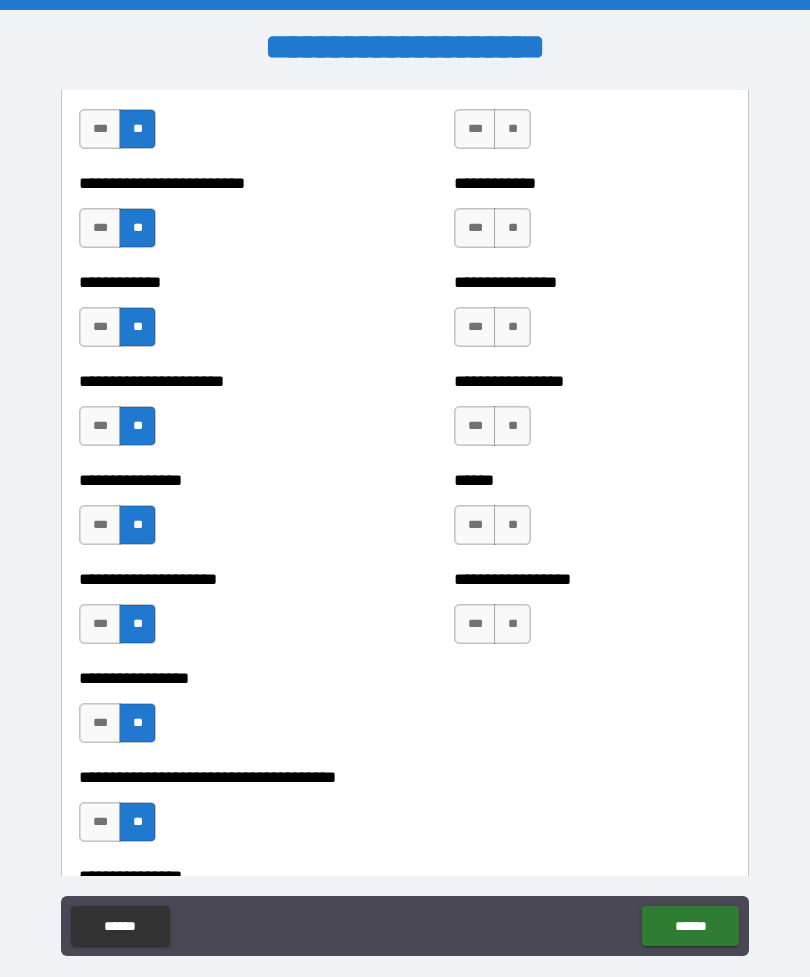 click on "**" at bounding box center [512, 624] 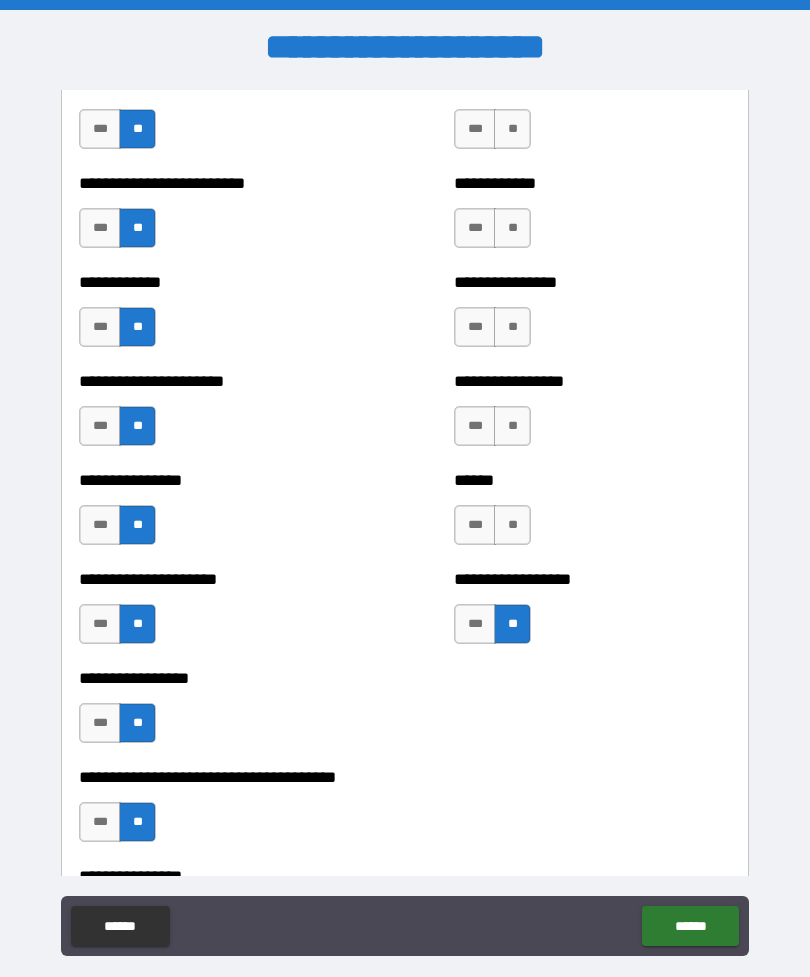 click on "**" at bounding box center (512, 525) 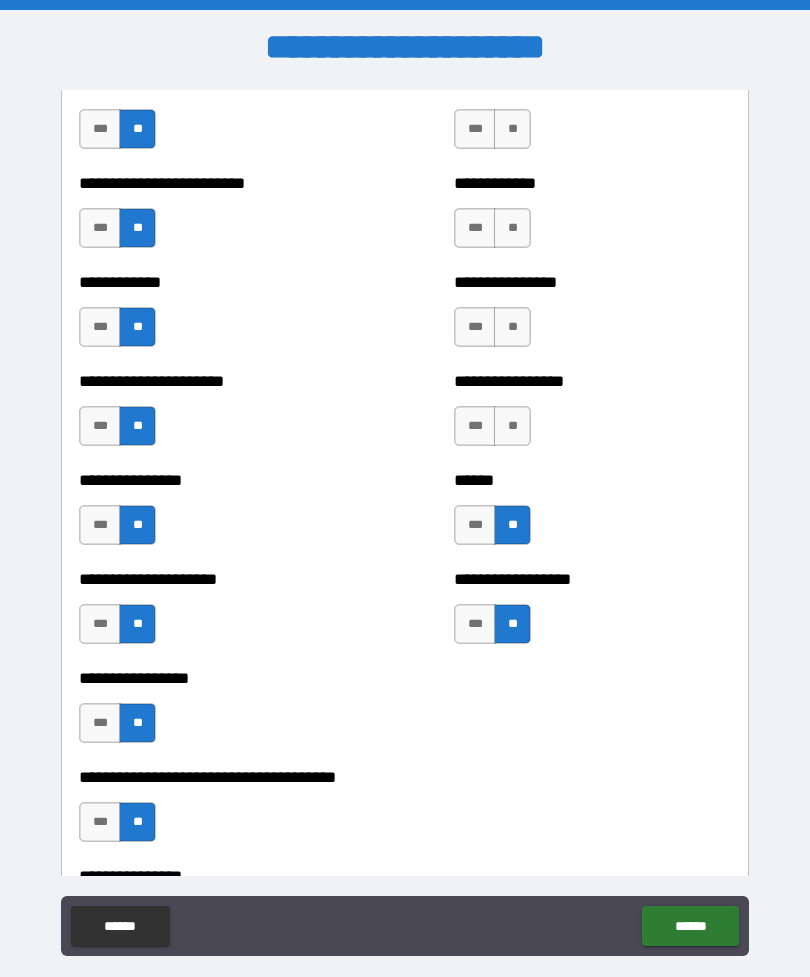 click on "**" at bounding box center [512, 426] 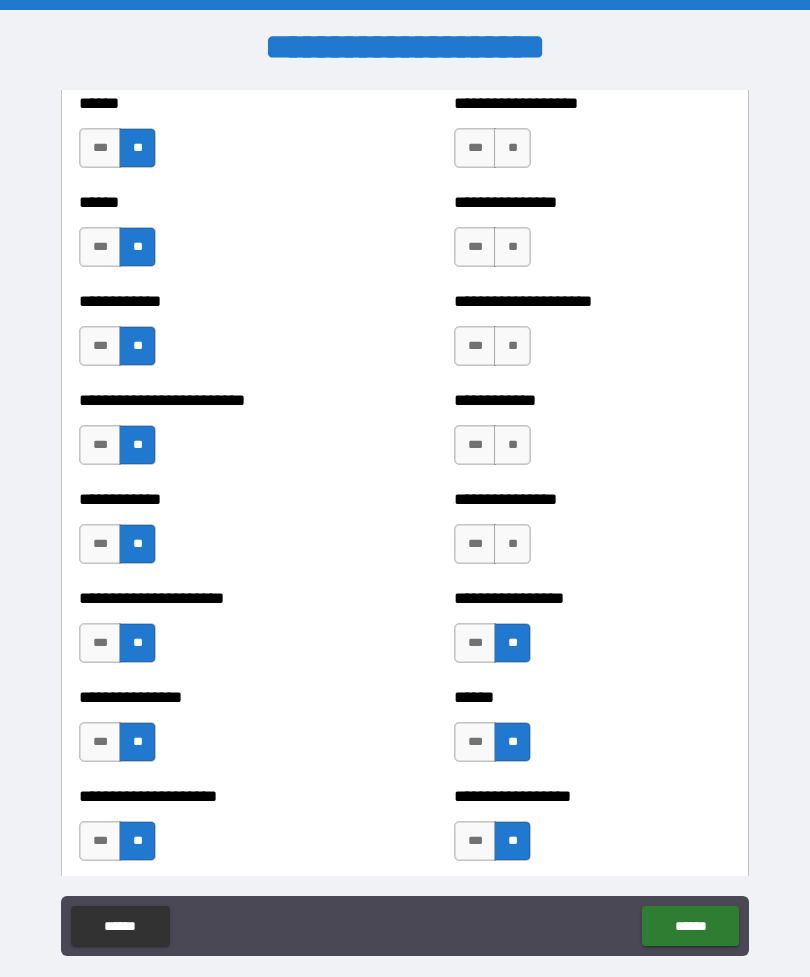 scroll, scrollTop: 3377, scrollLeft: 0, axis: vertical 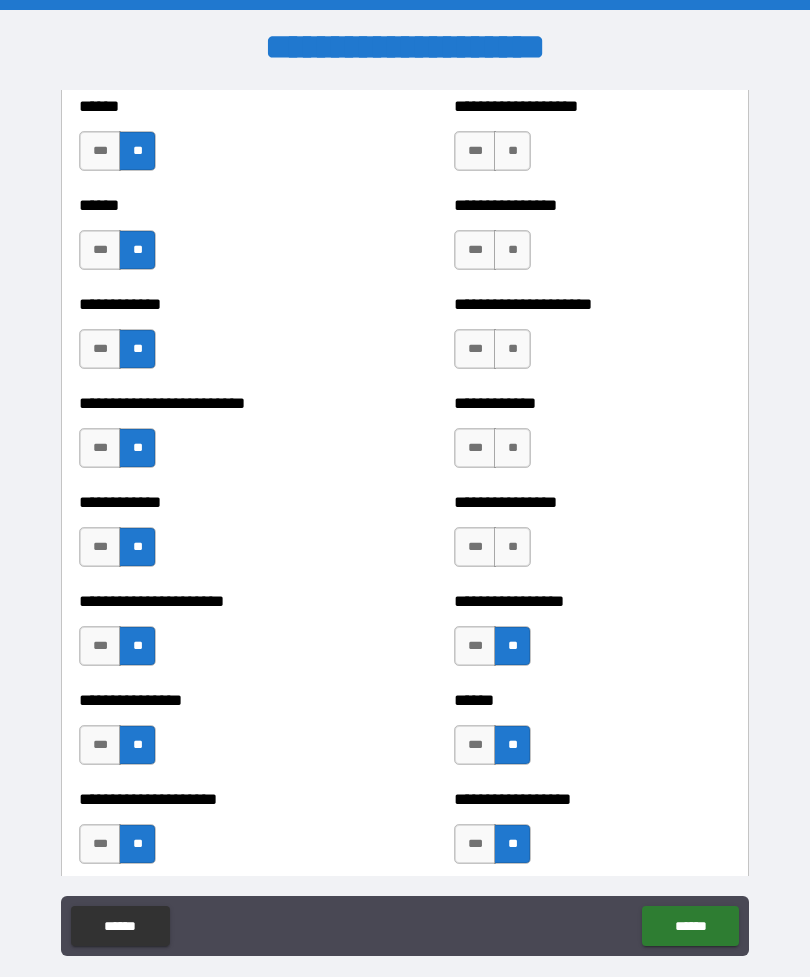 click on "**" at bounding box center (512, 547) 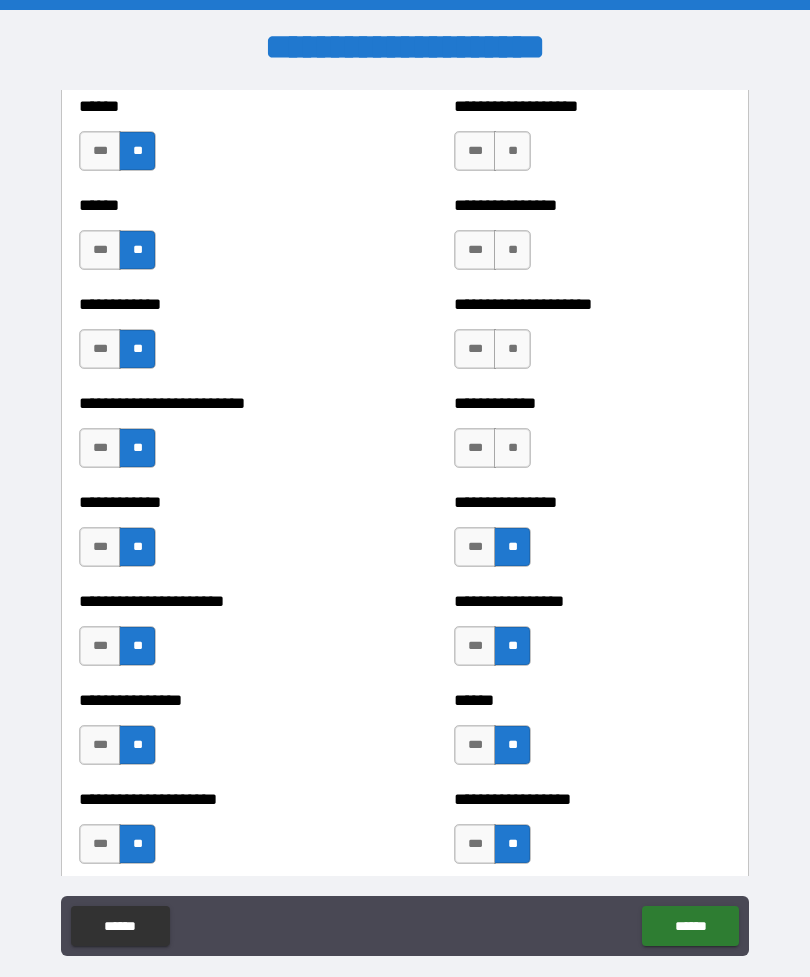 click on "**" at bounding box center [512, 448] 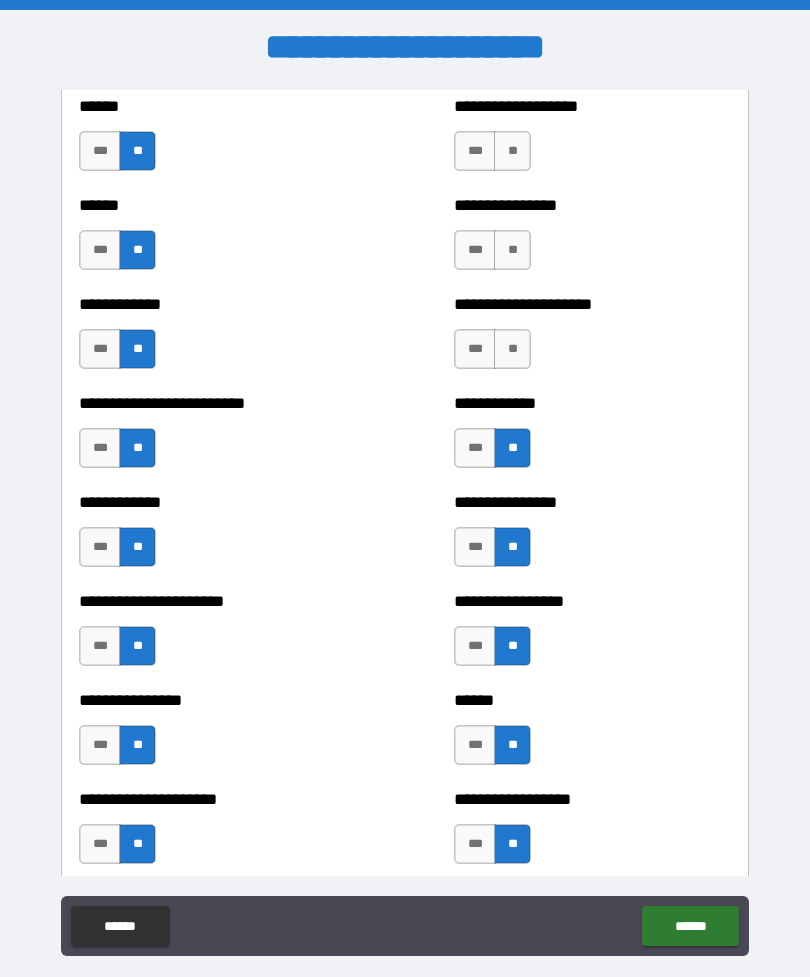 click on "**" at bounding box center (512, 349) 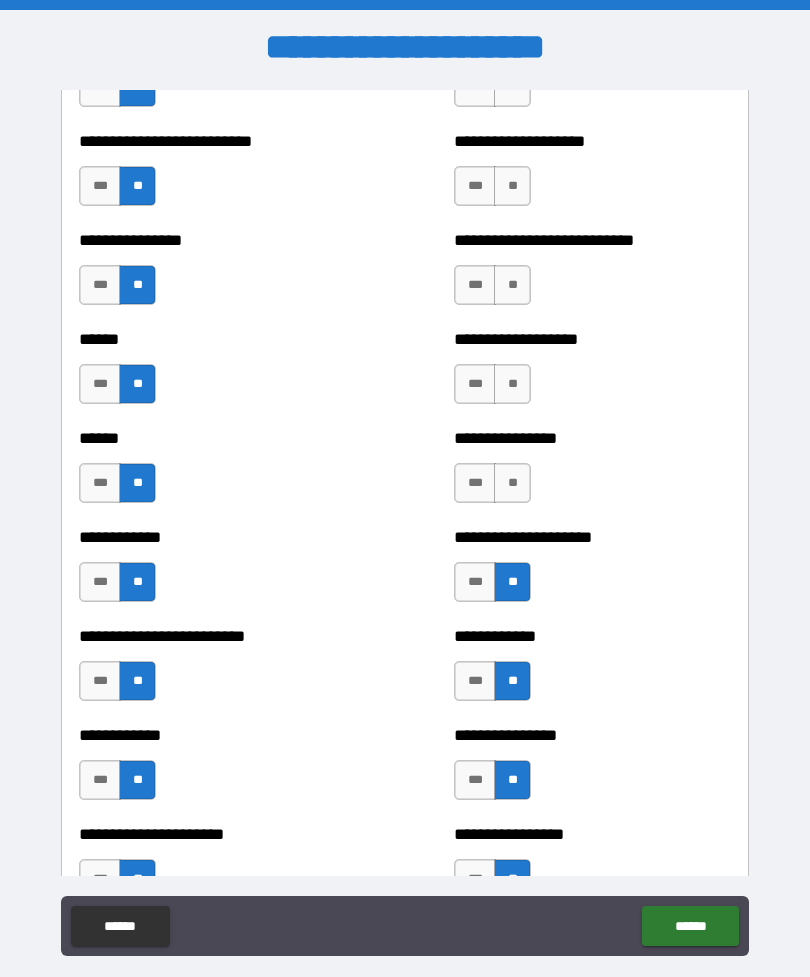 scroll, scrollTop: 3107, scrollLeft: 0, axis: vertical 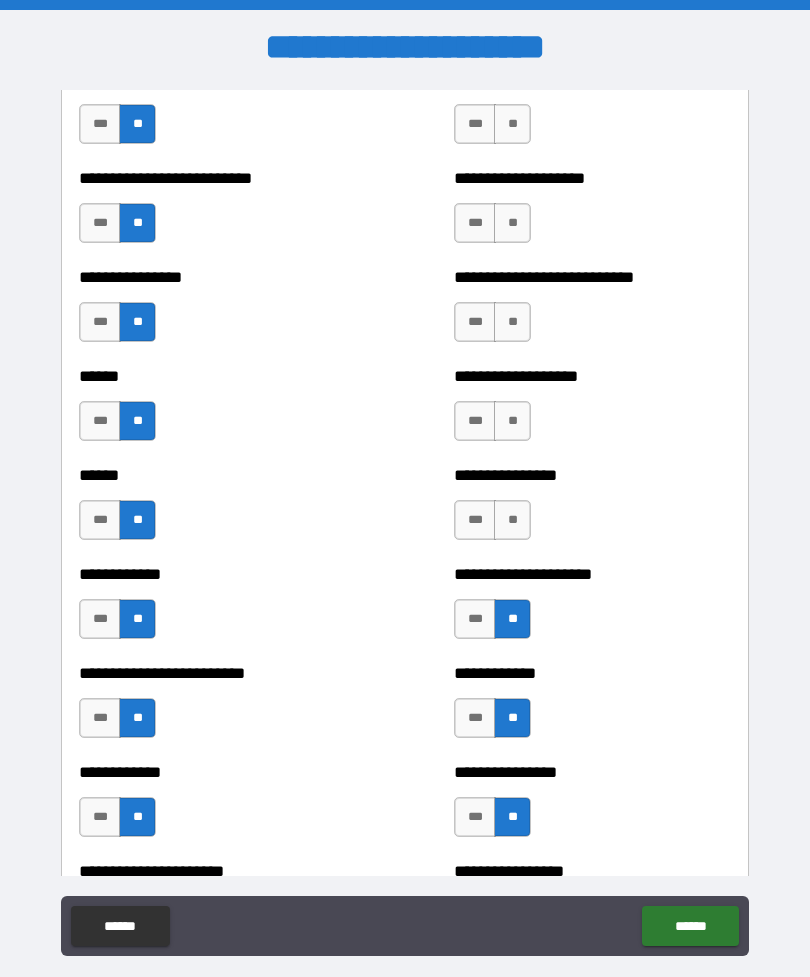 click on "**" at bounding box center [512, 520] 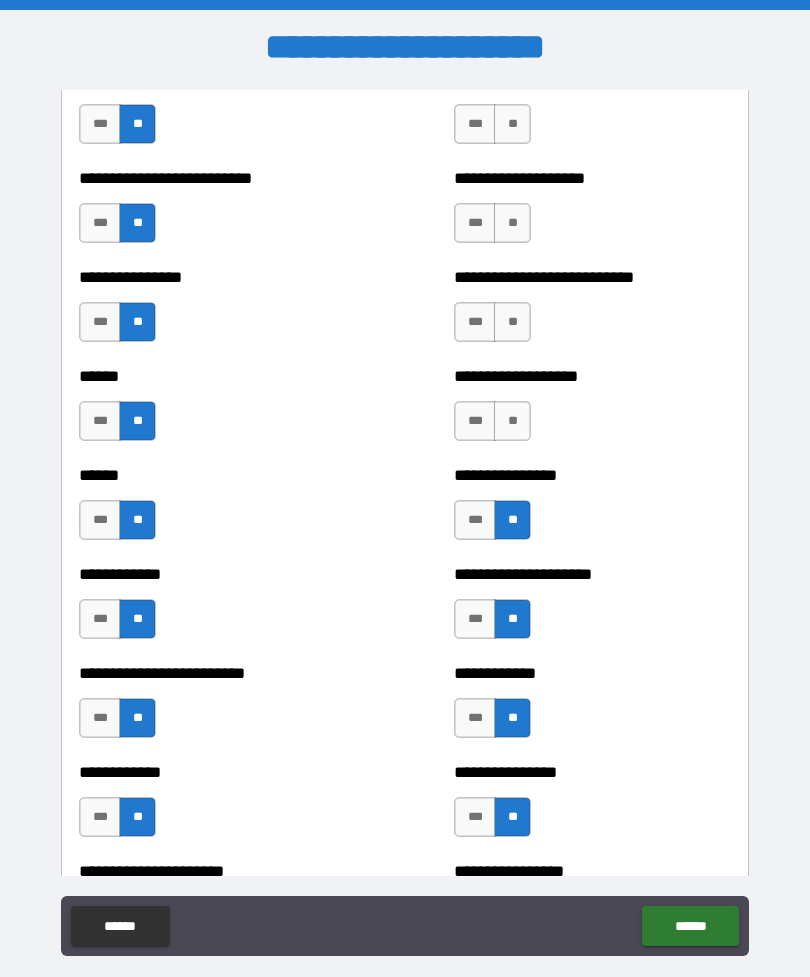 click on "**" at bounding box center (512, 421) 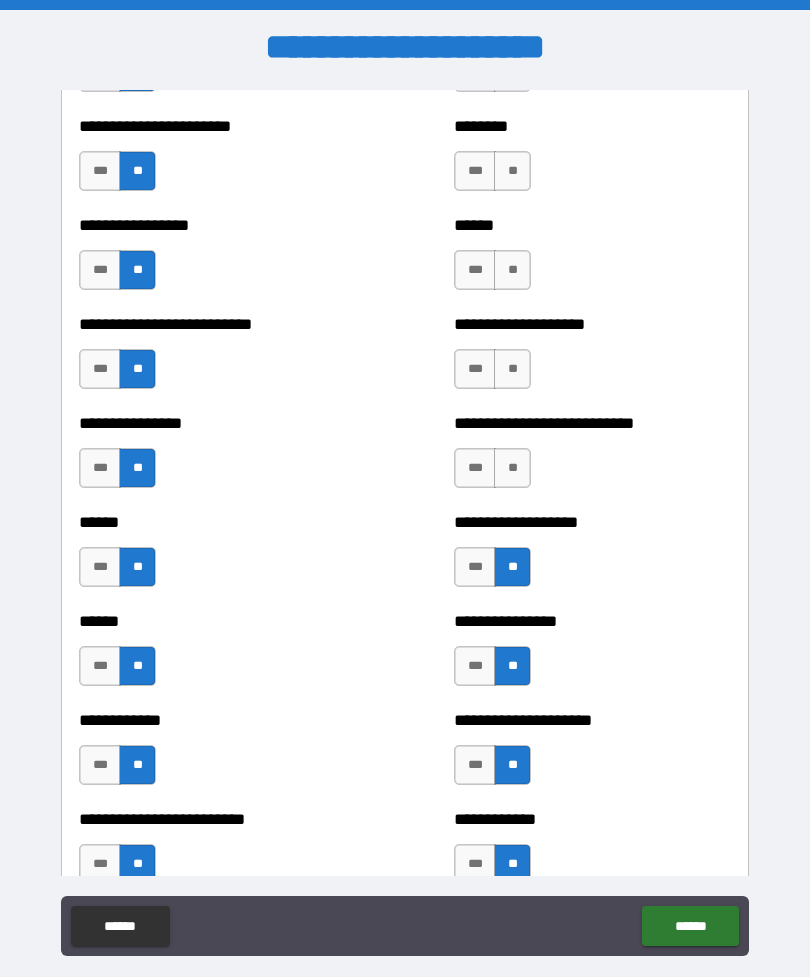 scroll, scrollTop: 2959, scrollLeft: 0, axis: vertical 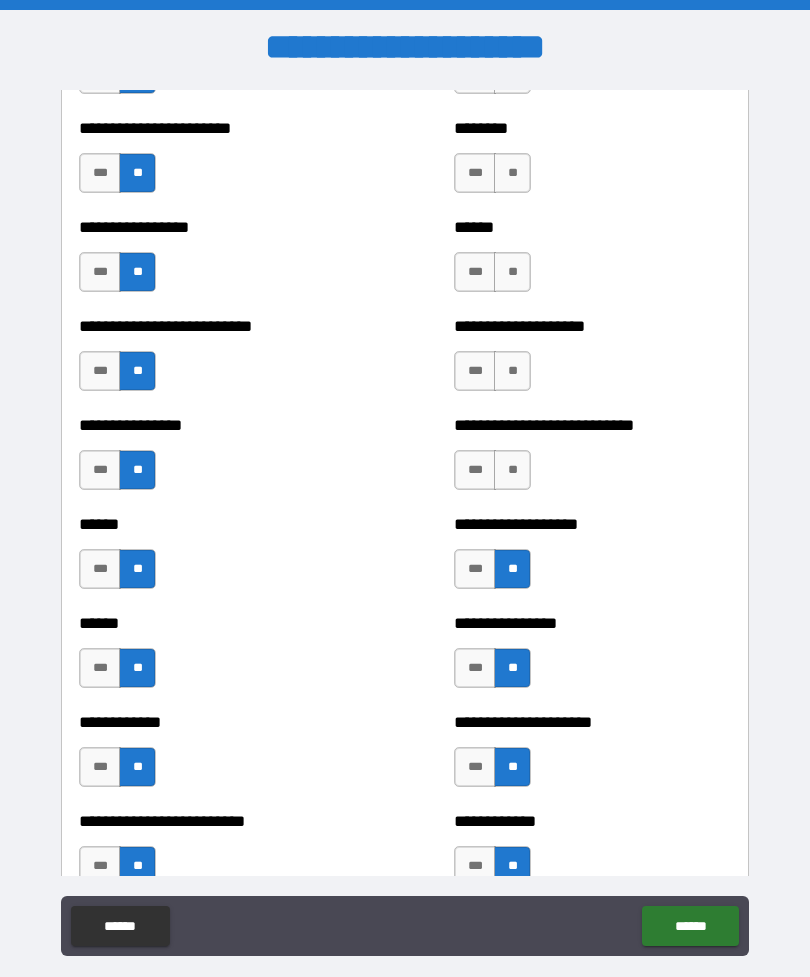 click on "**" at bounding box center [512, 470] 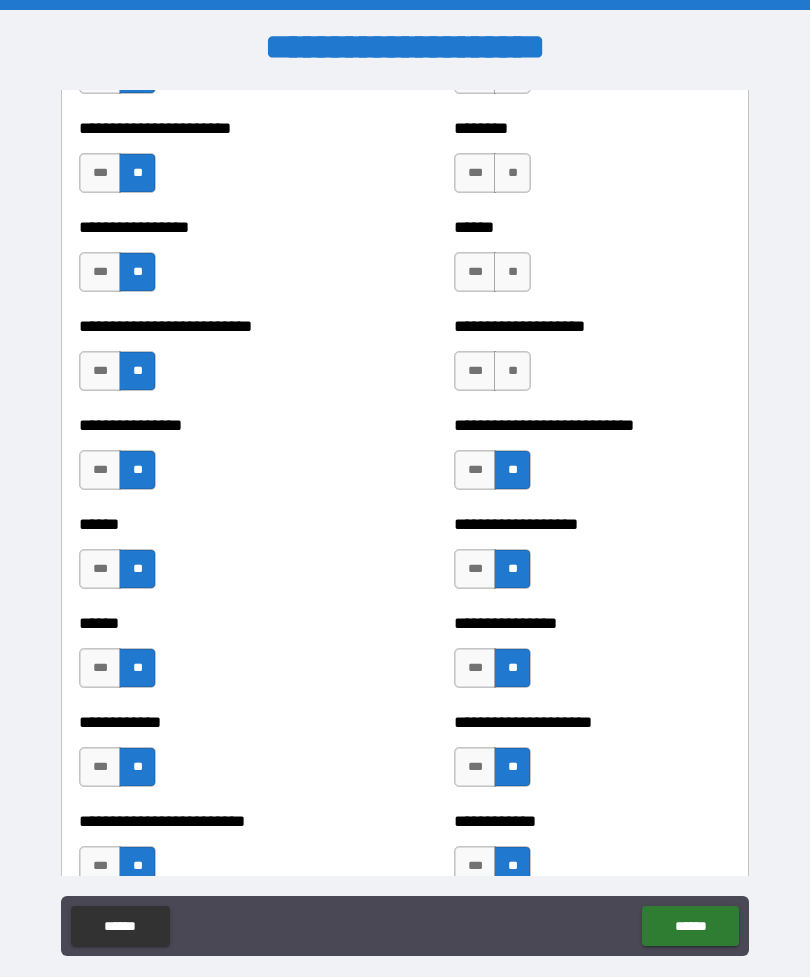 click on "**" at bounding box center (512, 371) 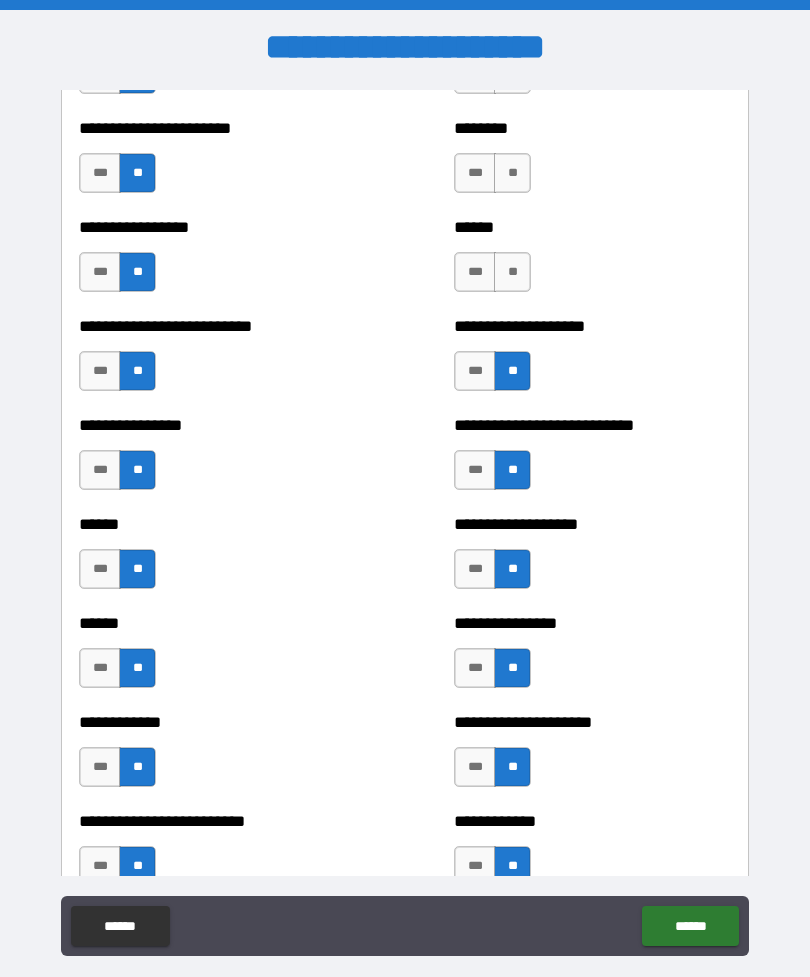 click on "**" at bounding box center [512, 272] 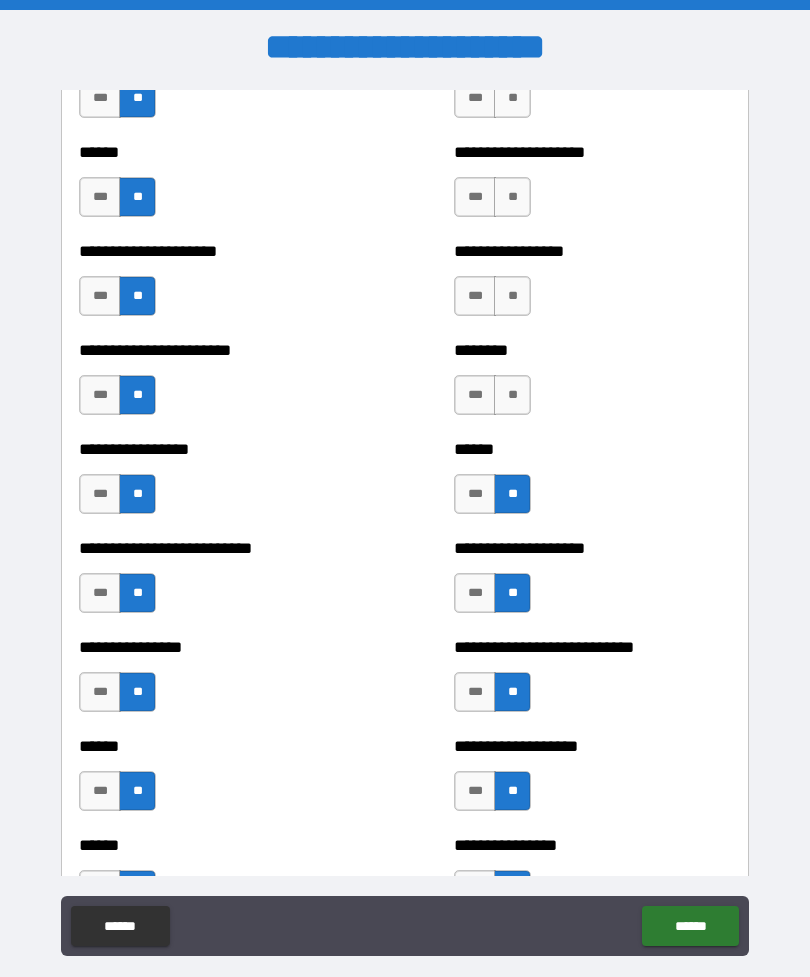 scroll, scrollTop: 2717, scrollLeft: 0, axis: vertical 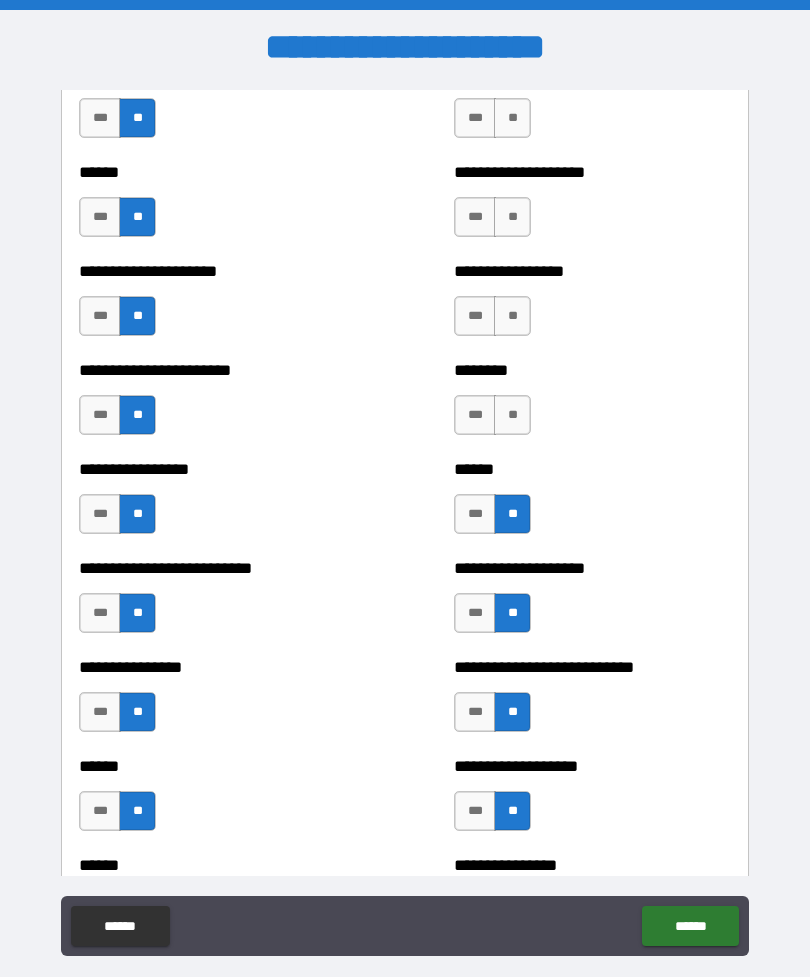 click on "**" at bounding box center (512, 415) 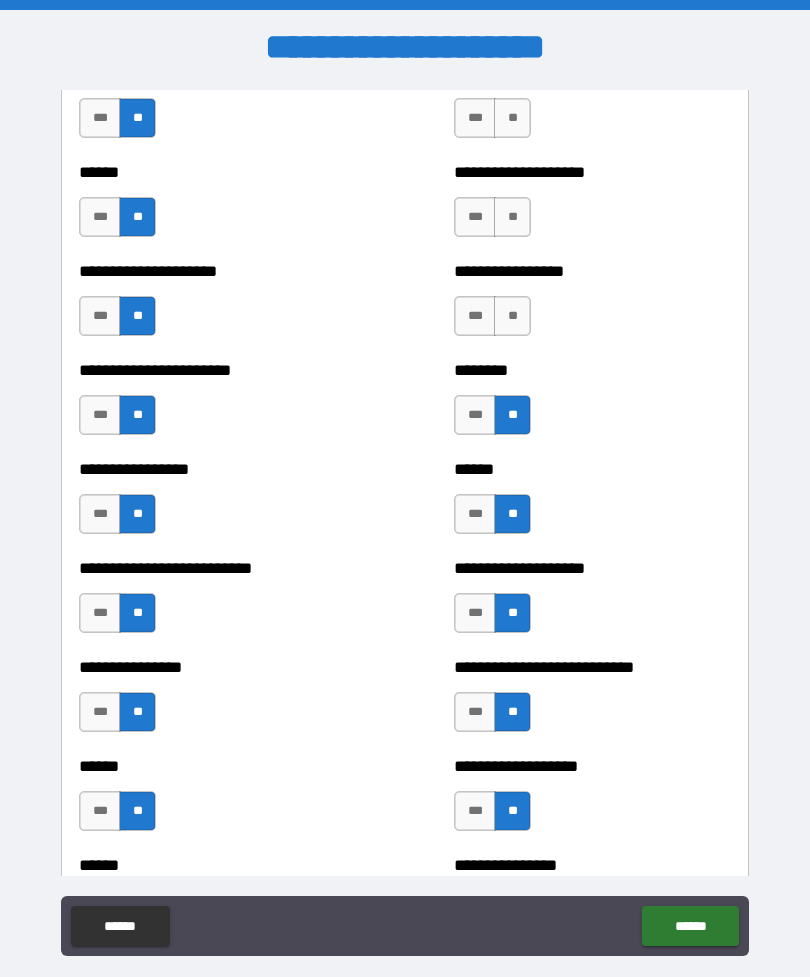 click on "**" at bounding box center (512, 316) 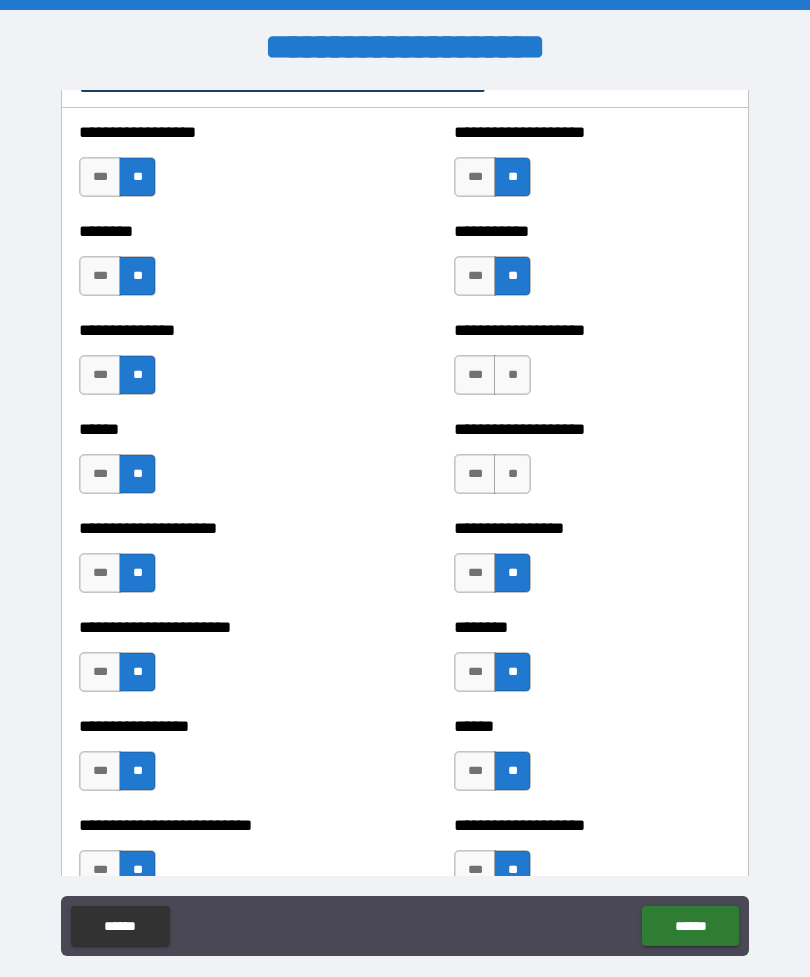 scroll, scrollTop: 2444, scrollLeft: 0, axis: vertical 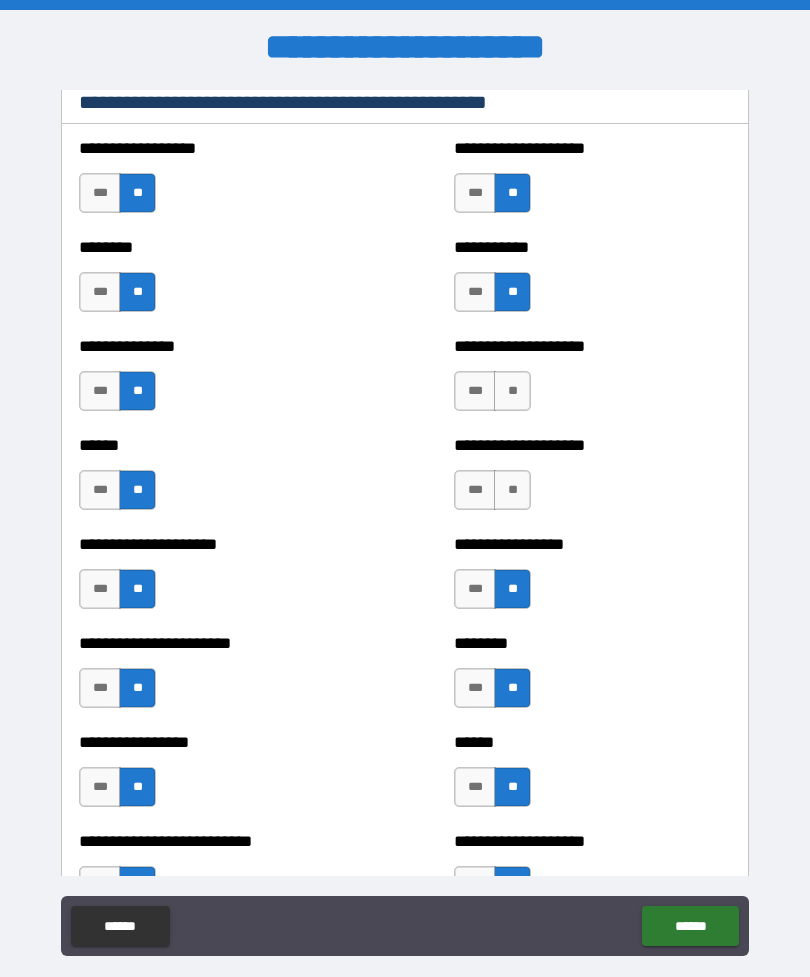 click on "**" at bounding box center [512, 490] 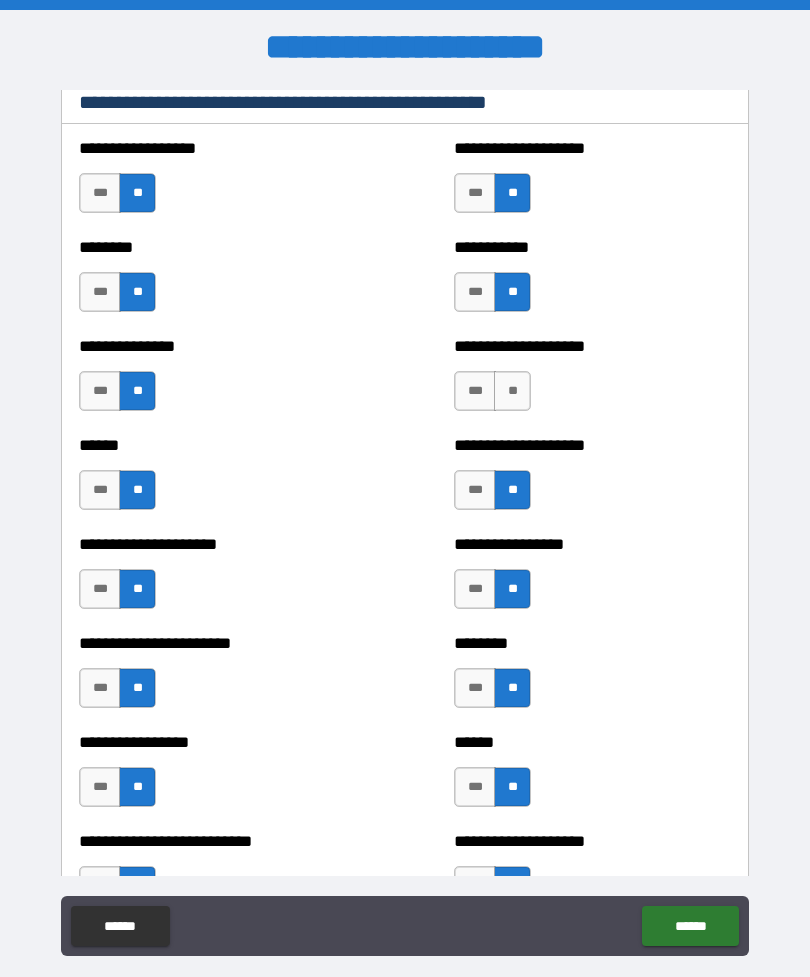 click on "**" at bounding box center [512, 391] 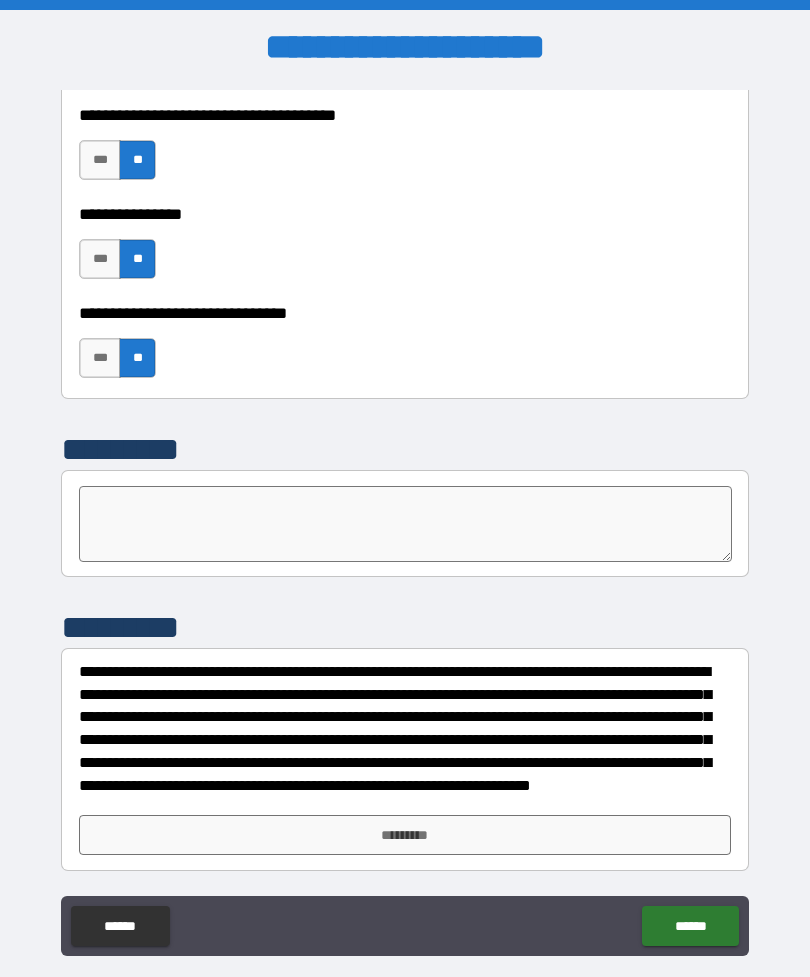 scroll, scrollTop: 4259, scrollLeft: 0, axis: vertical 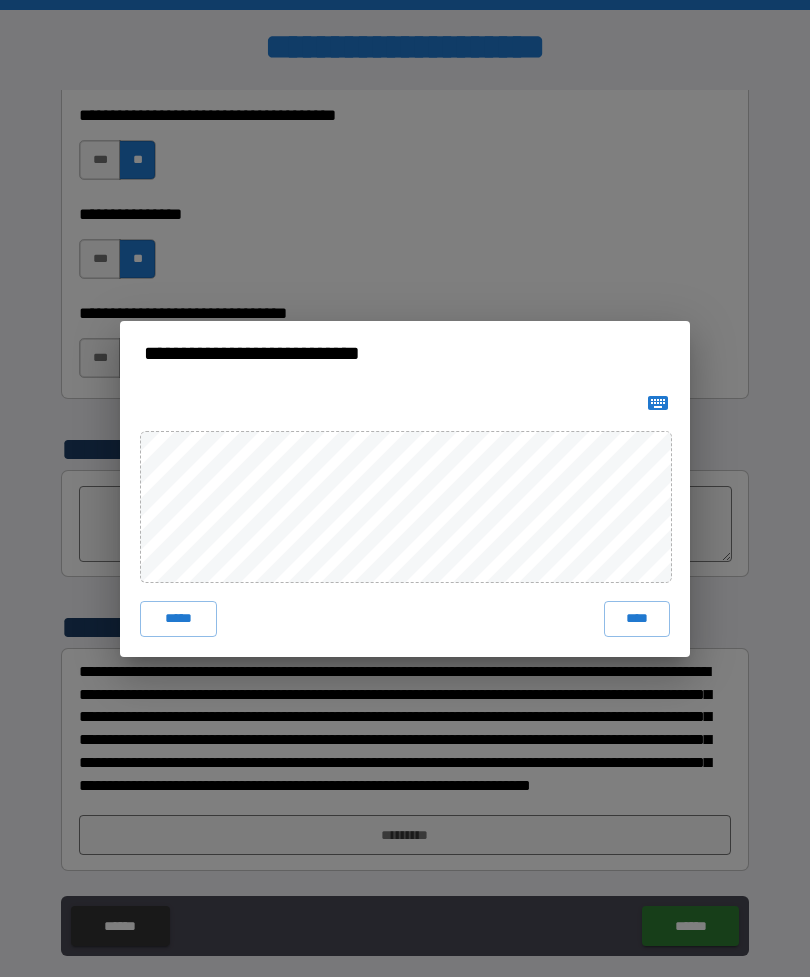 click on "****" at bounding box center (637, 619) 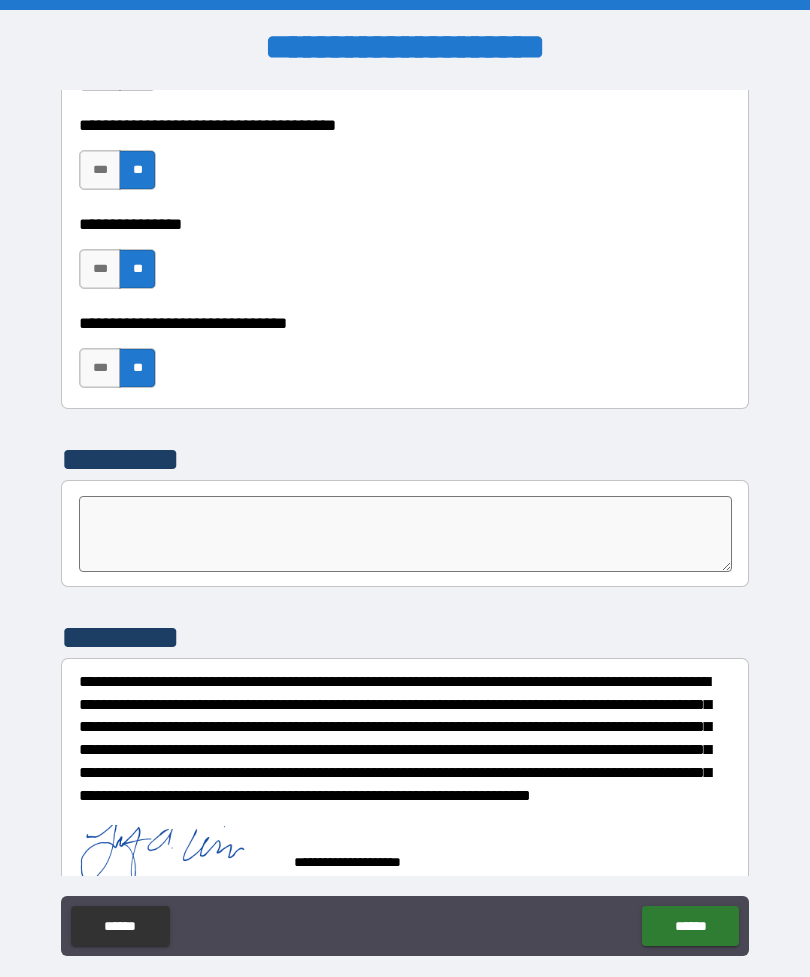 click on "******" at bounding box center [690, 926] 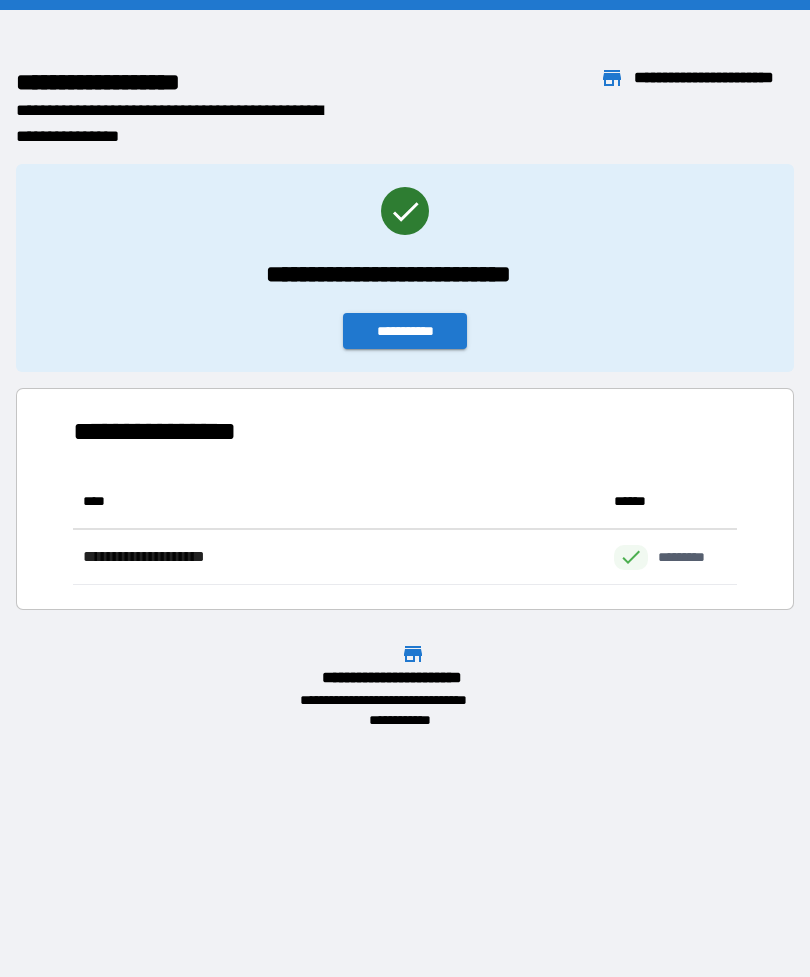 scroll, scrollTop: 111, scrollLeft: 664, axis: both 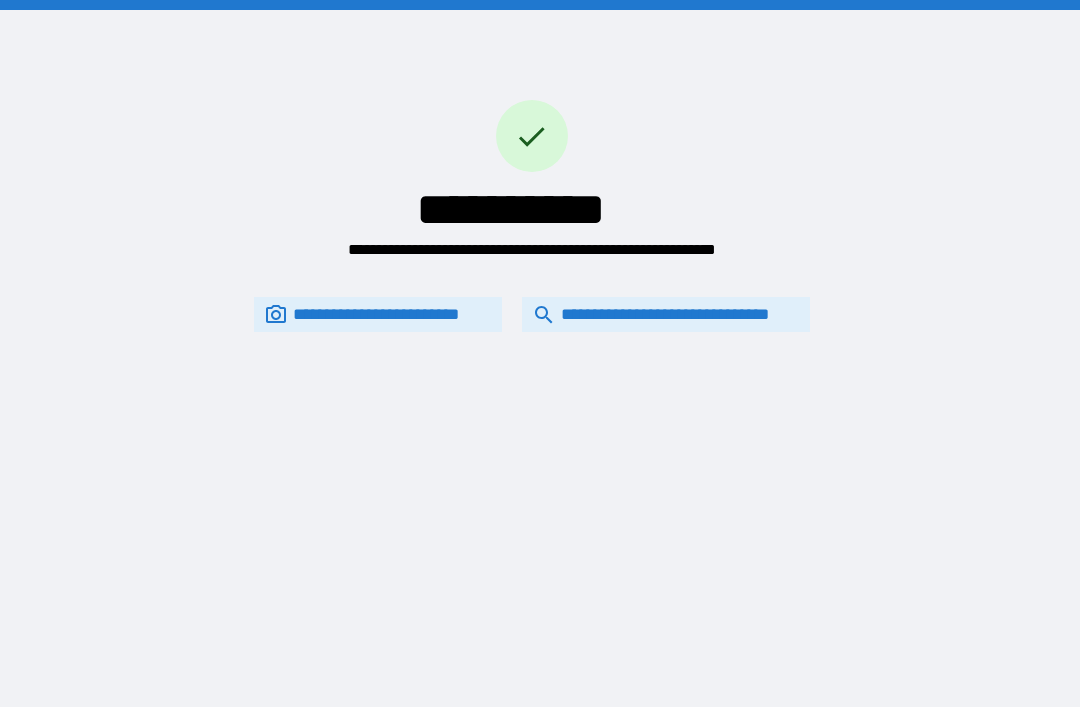 click on "**********" at bounding box center [532, 314] 